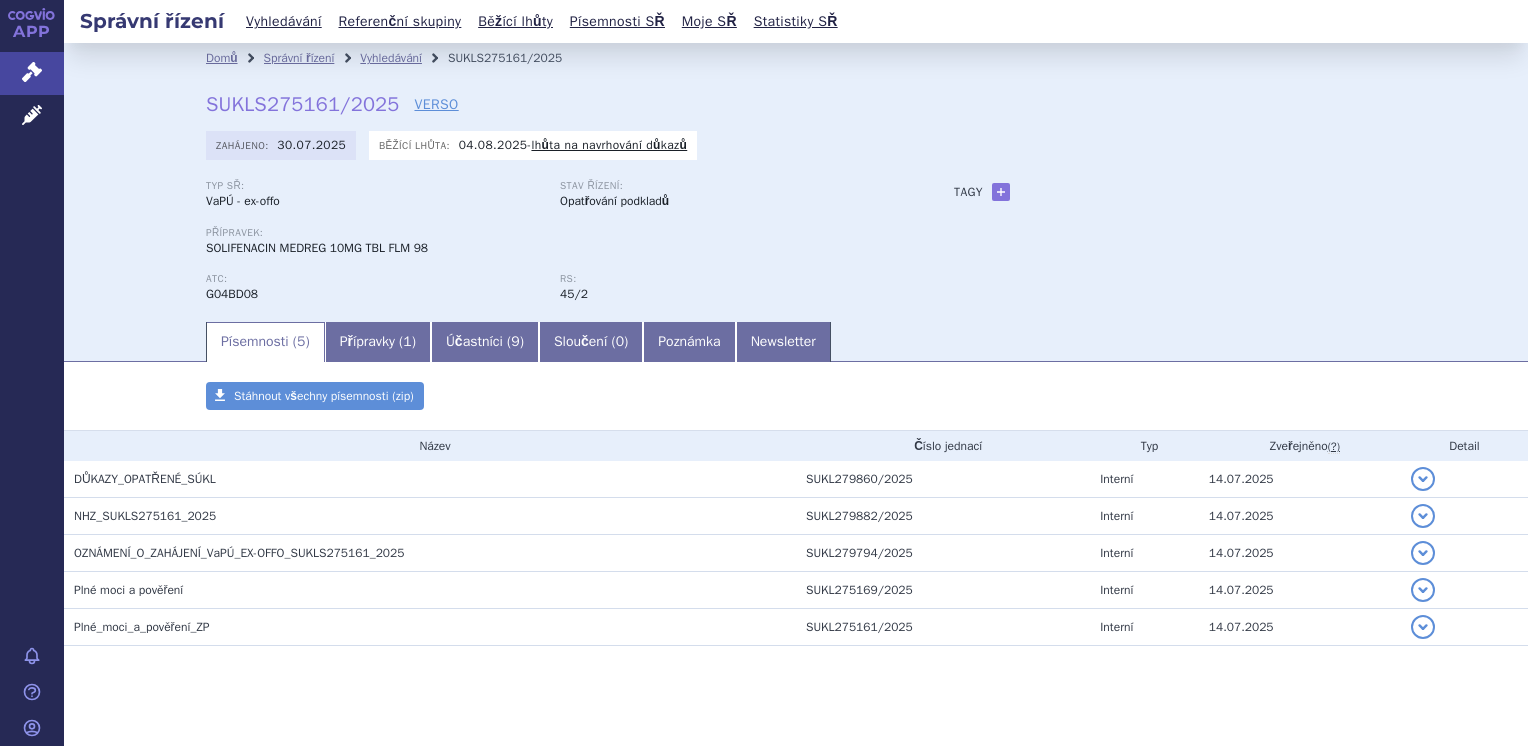 scroll, scrollTop: 0, scrollLeft: 0, axis: both 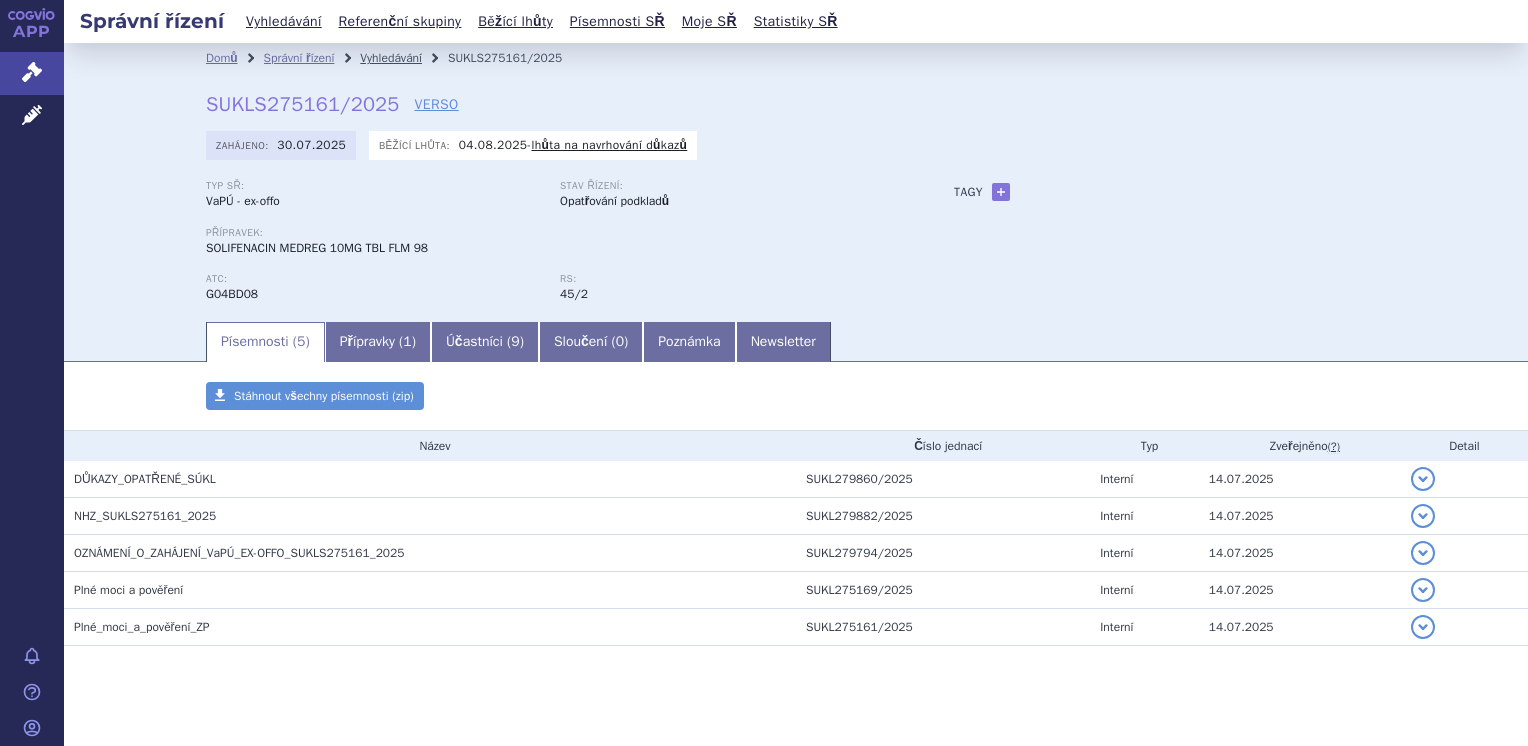 click on "Vyhledávání" at bounding box center (391, 58) 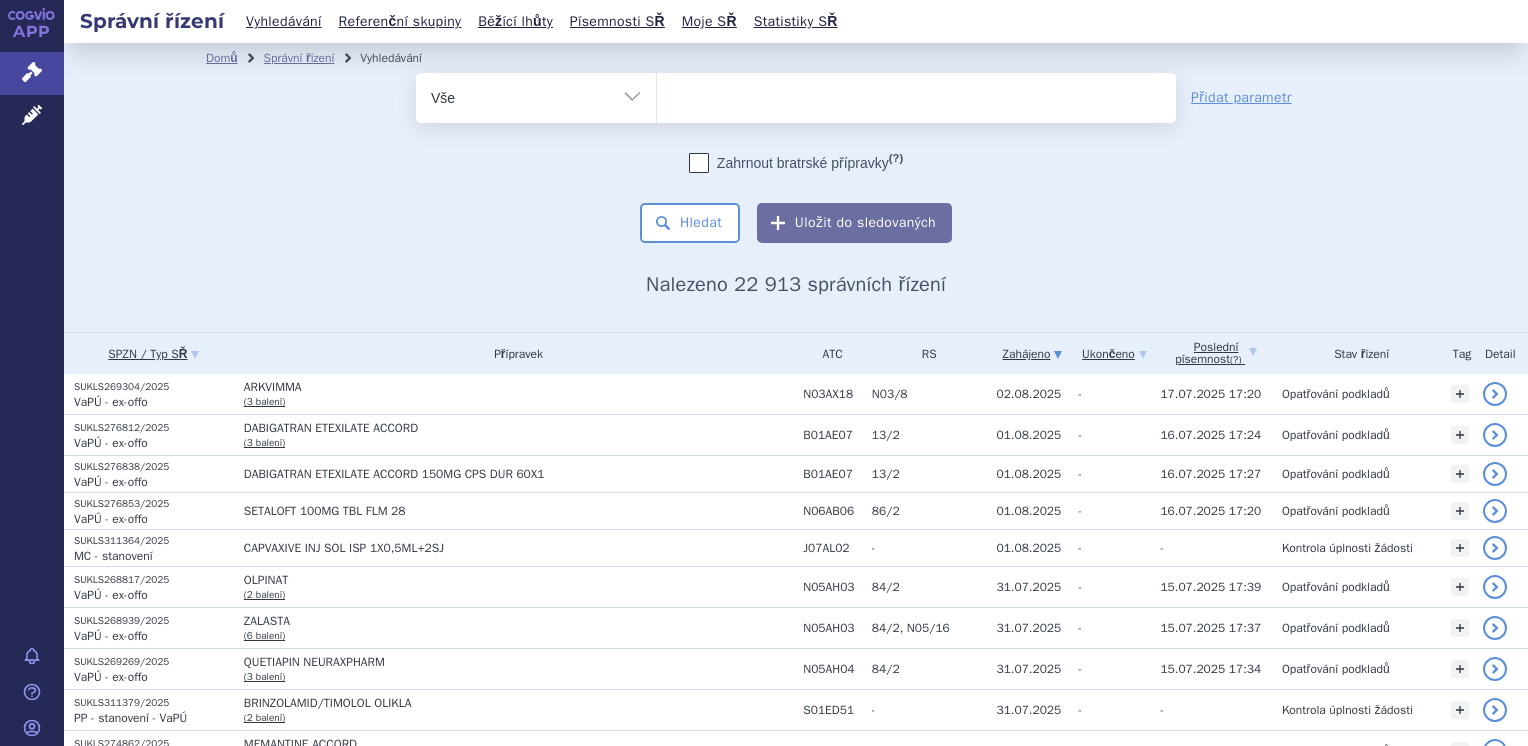 scroll, scrollTop: 0, scrollLeft: 0, axis: both 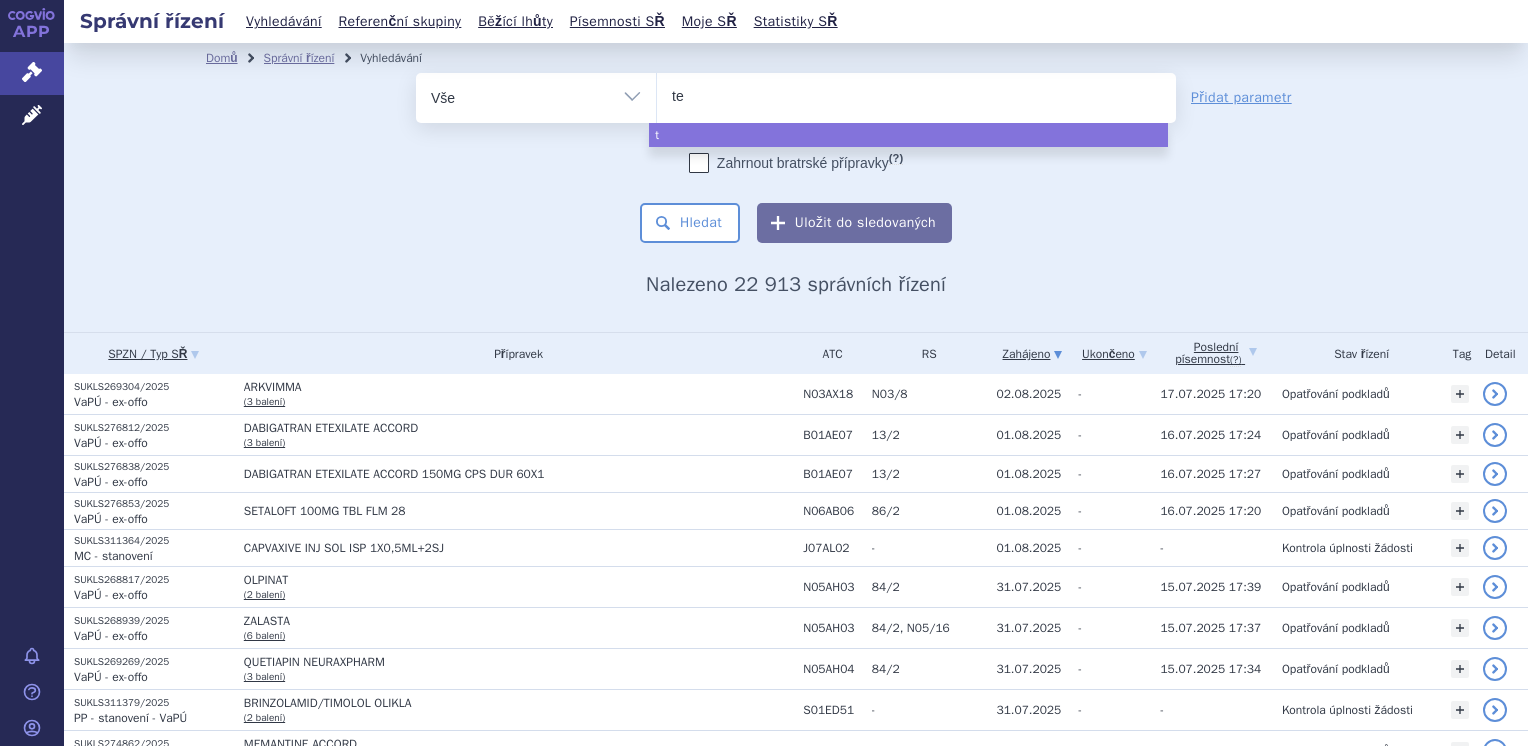 type on "tec" 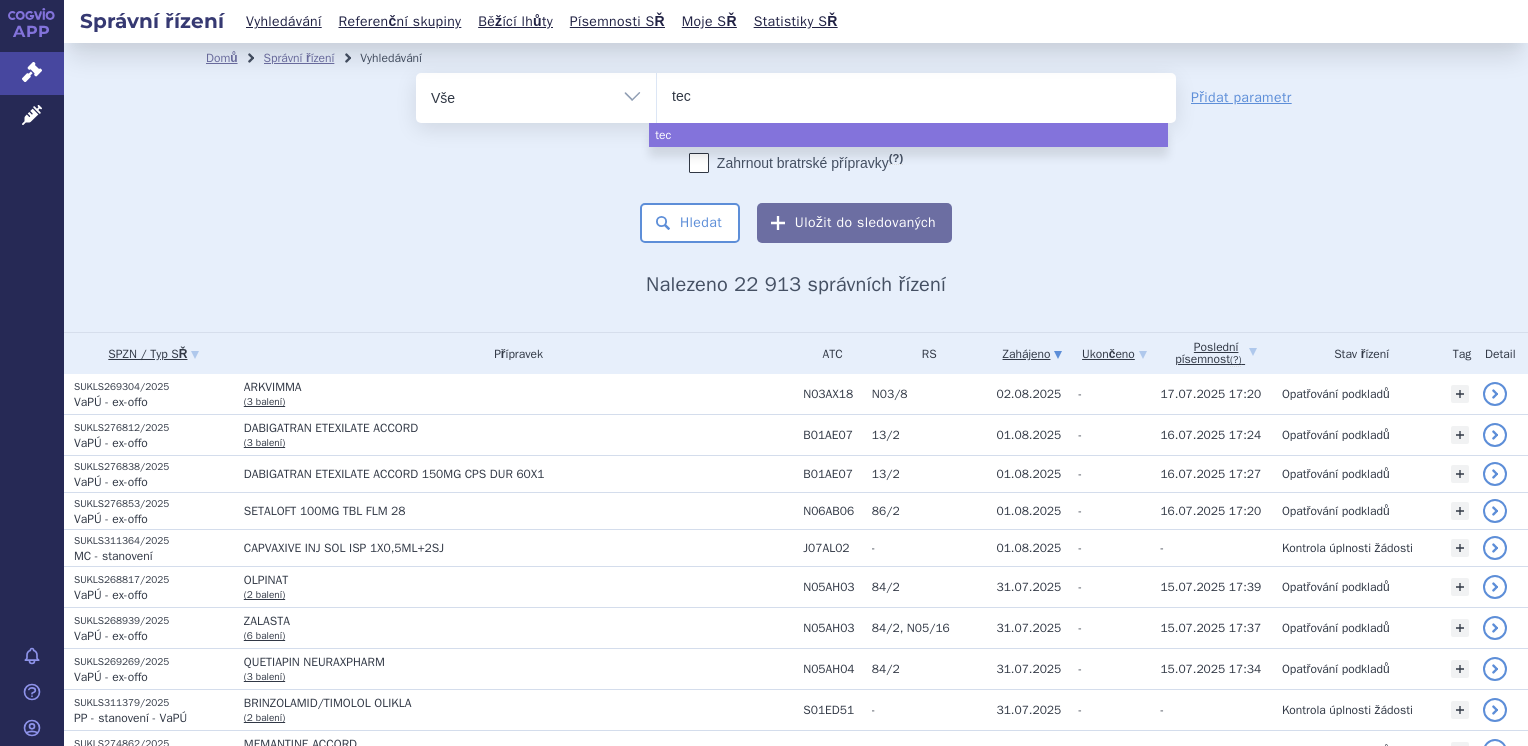 type on "tece" 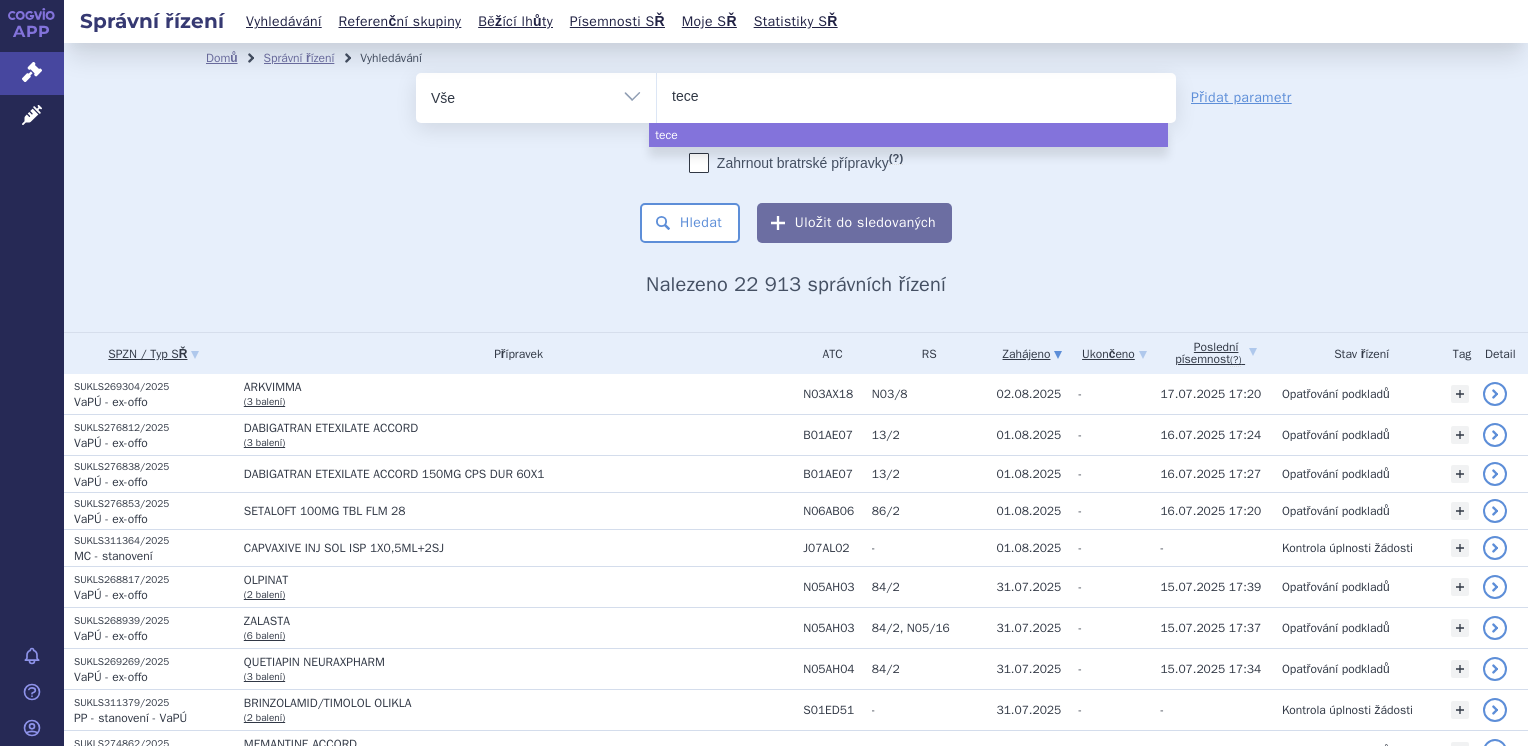 type on "tecen" 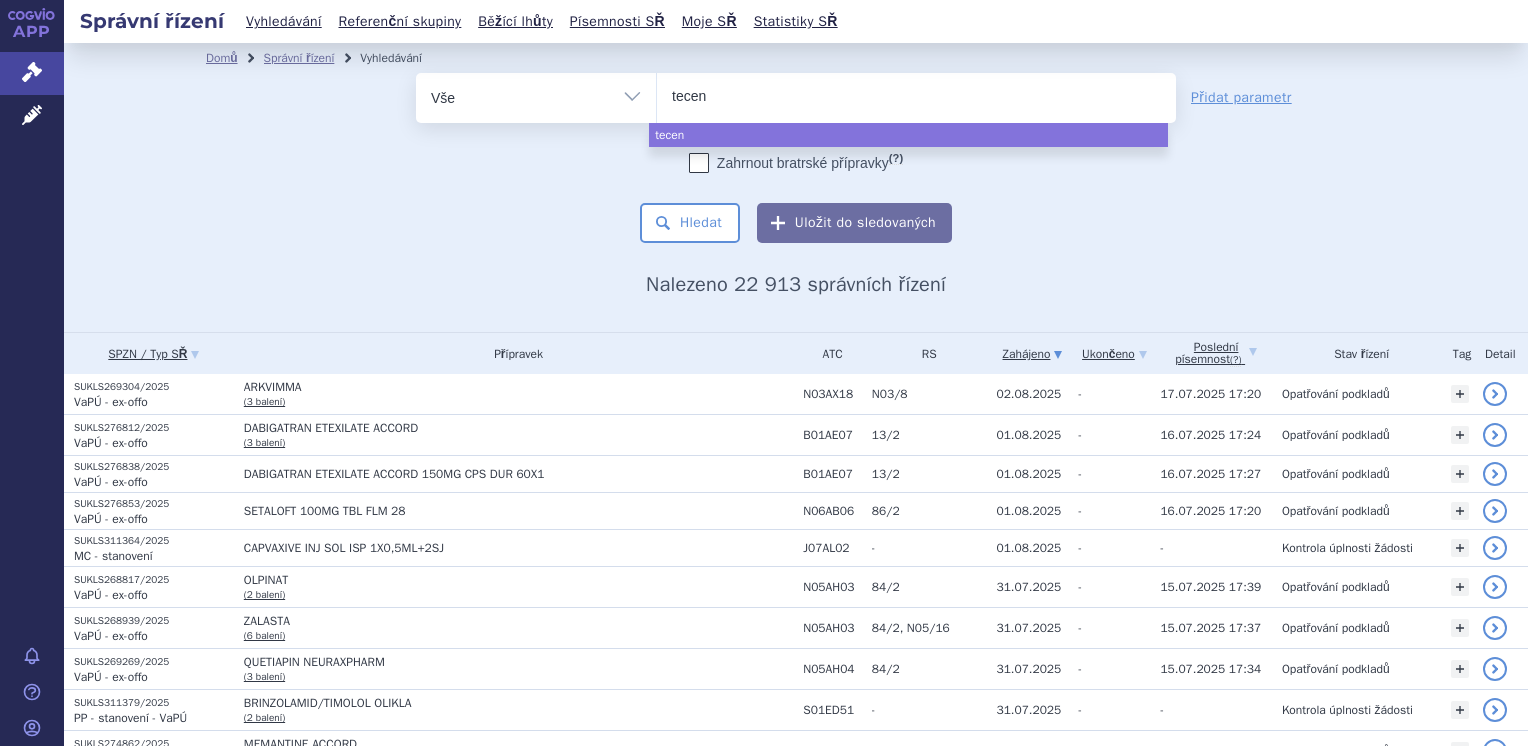 type on "tecent" 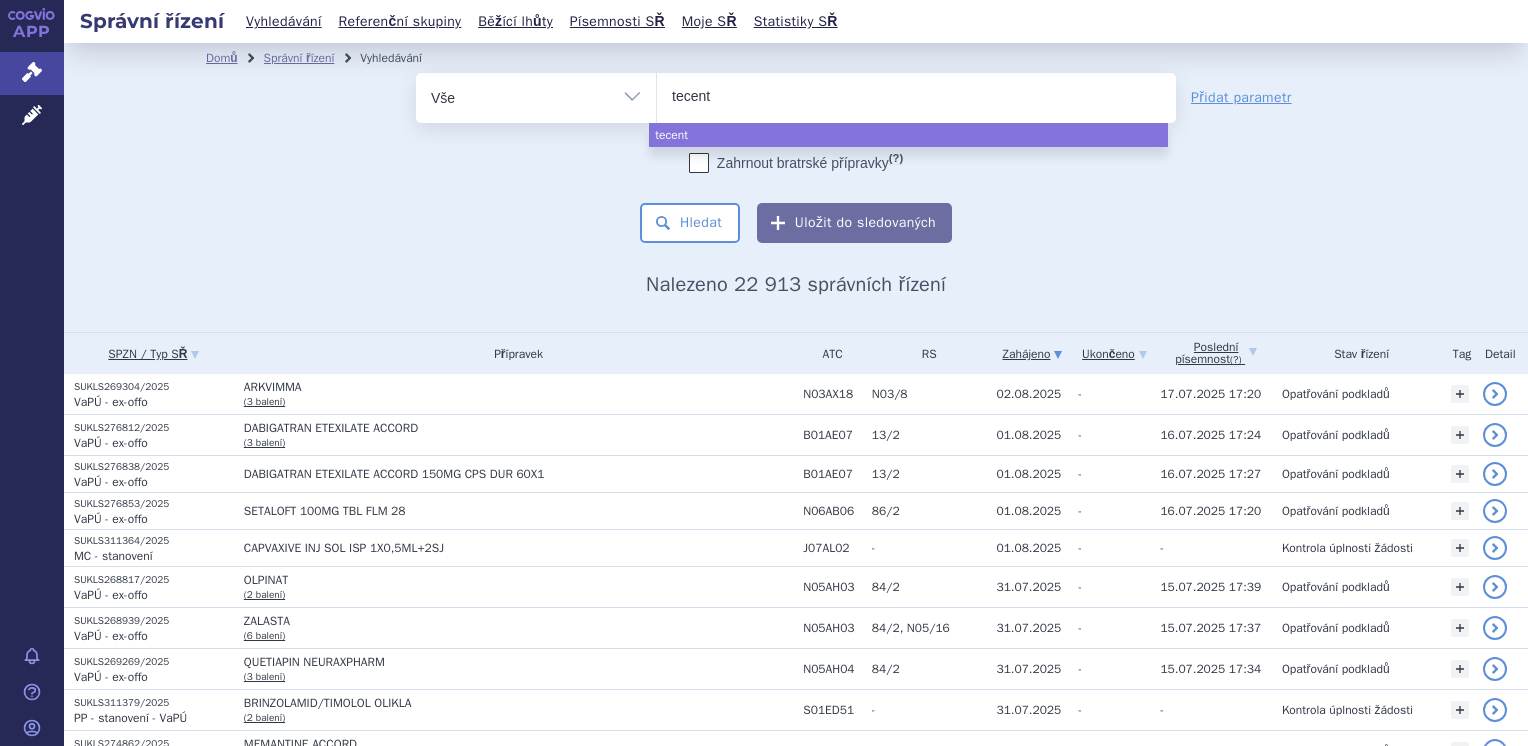 type on "tecentr" 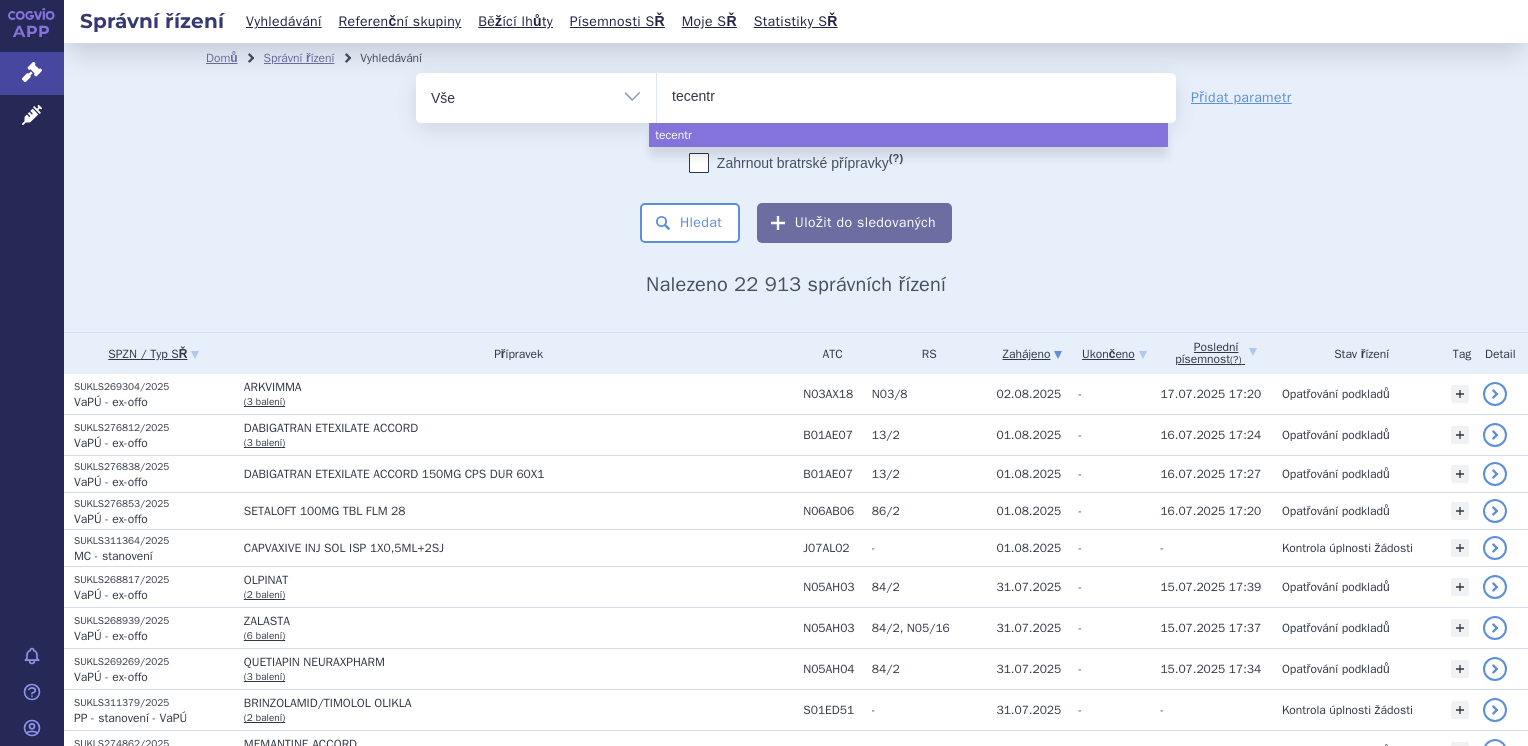 type on "tecentri" 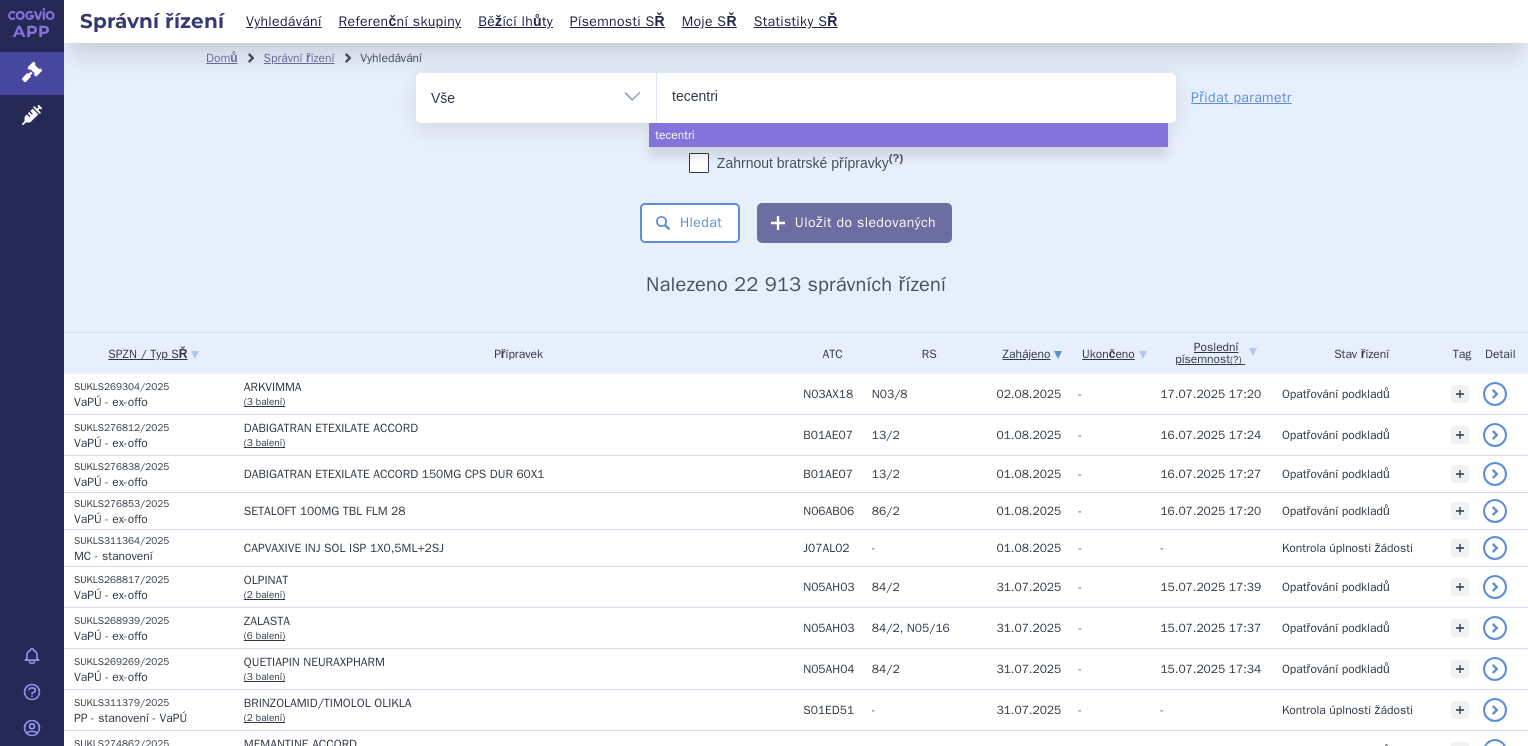 select on "tecentri" 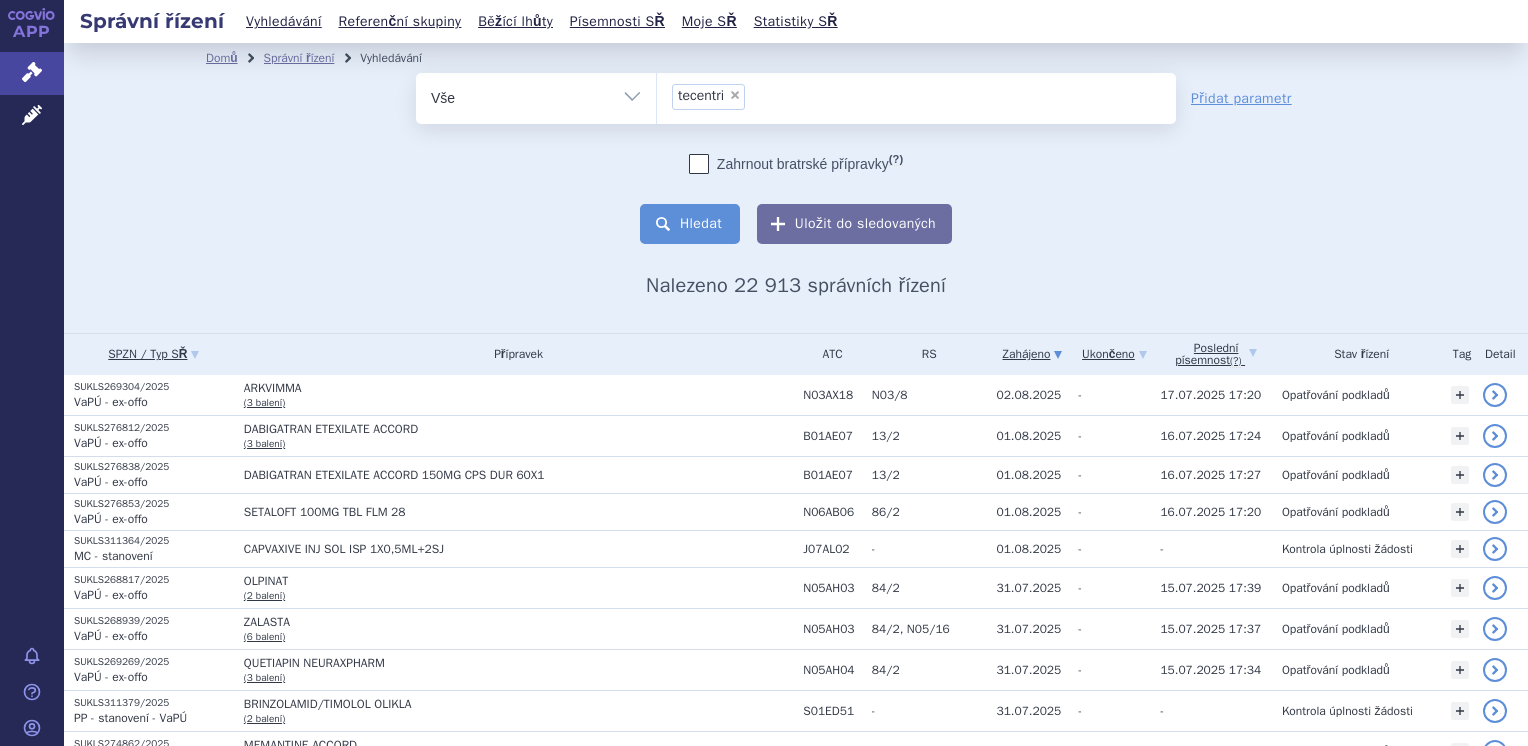 click on "Hledat" at bounding box center (690, 224) 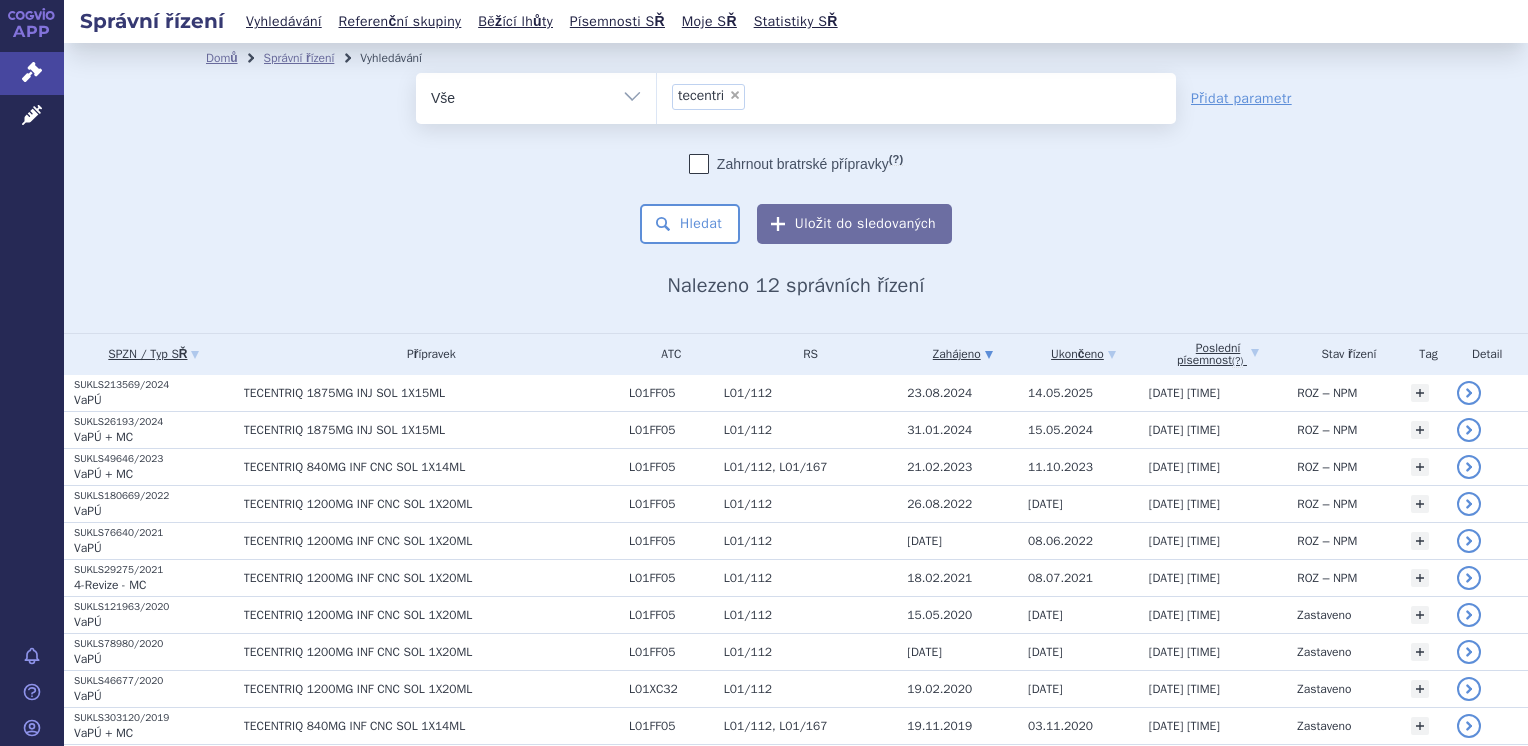 scroll, scrollTop: 0, scrollLeft: 0, axis: both 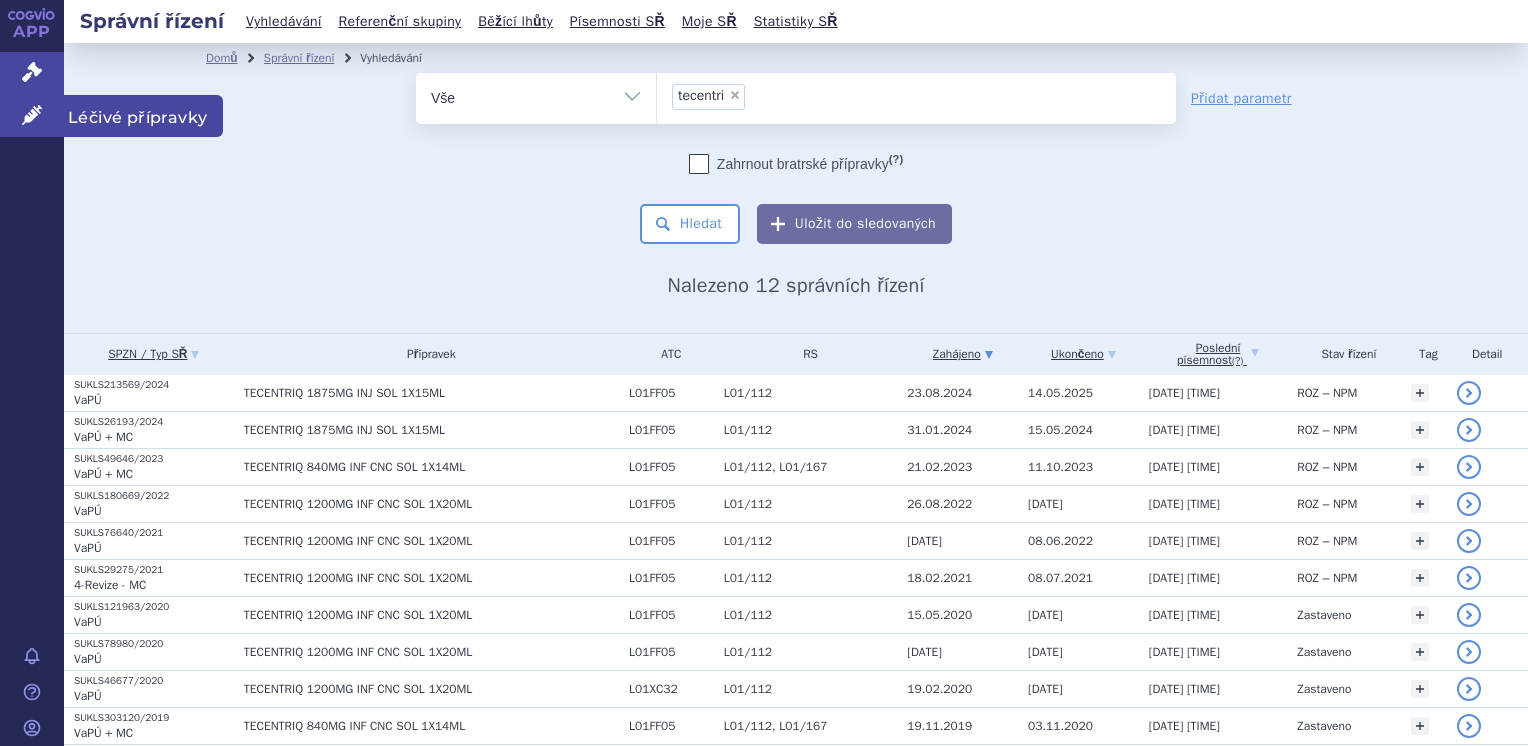 click on "Léčivé přípravky" at bounding box center (143, 116) 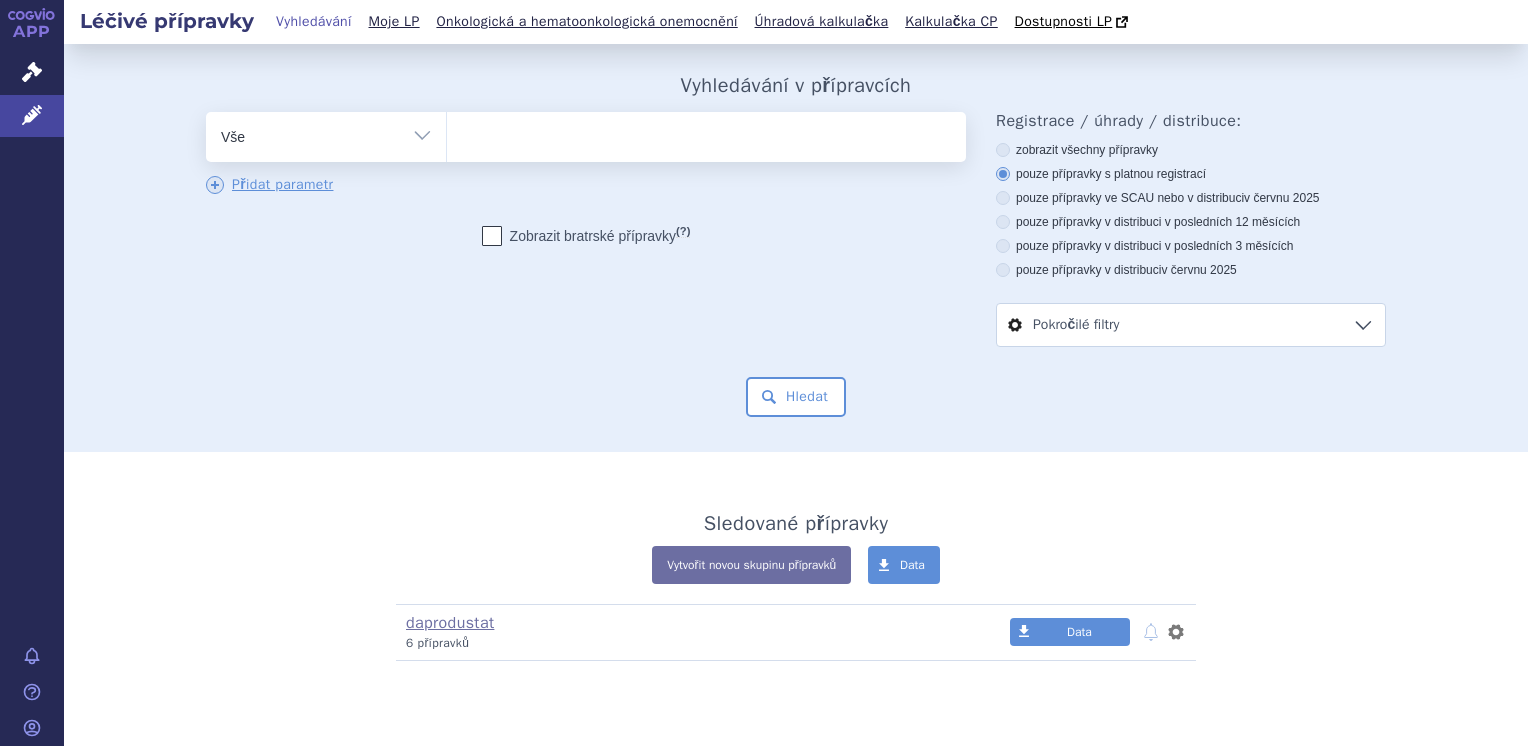 scroll, scrollTop: 0, scrollLeft: 0, axis: both 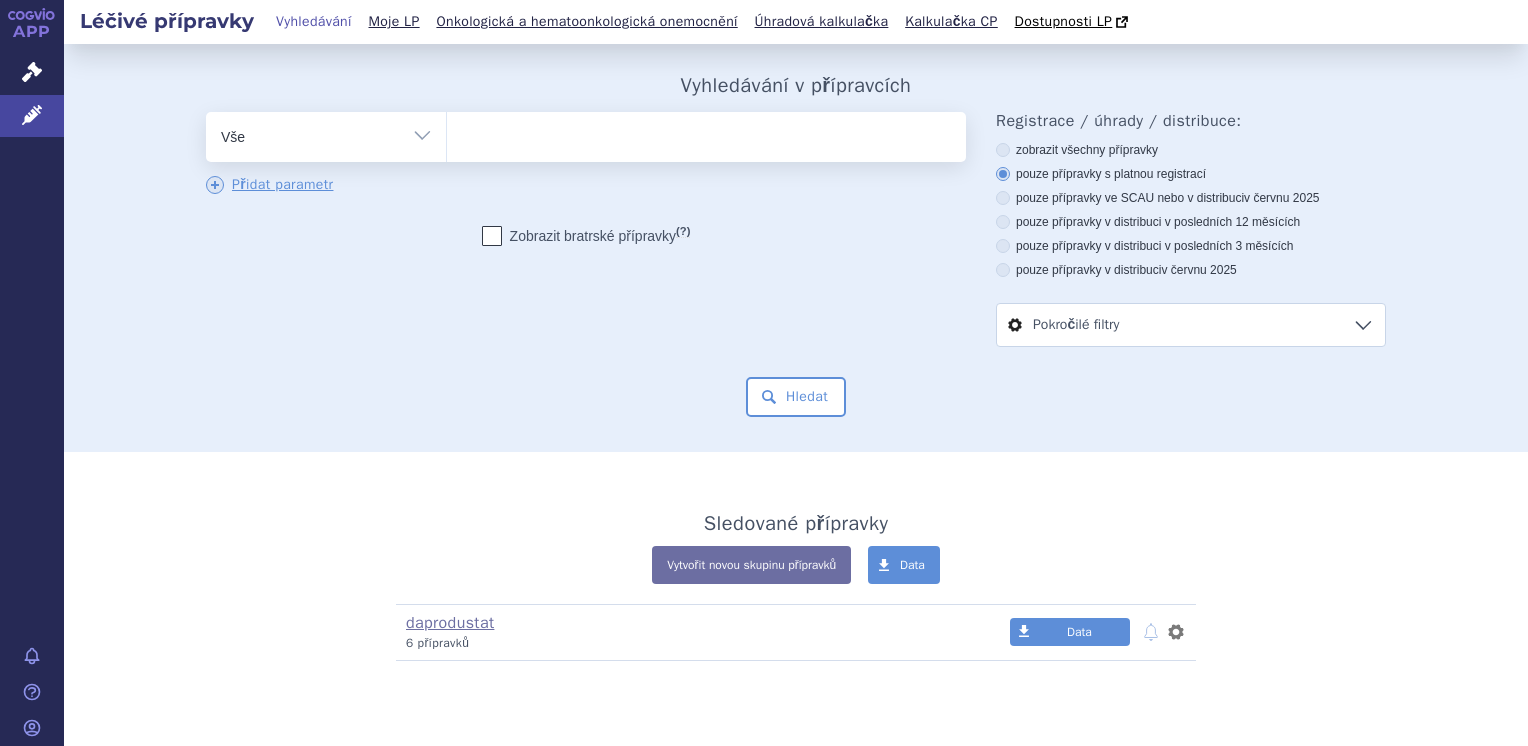 click on "Pokročilé filtry" at bounding box center (1191, 325) 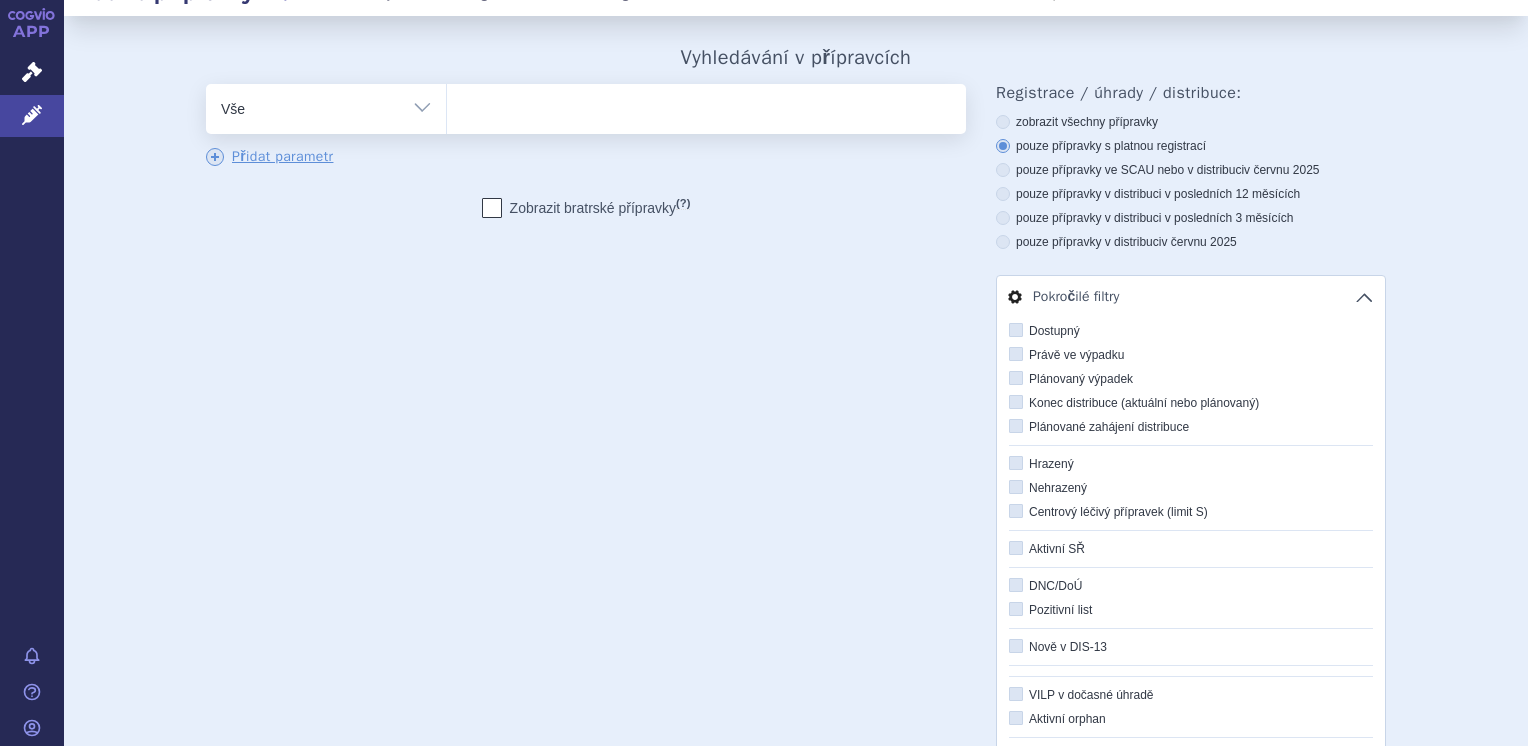 scroll, scrollTop: 0, scrollLeft: 0, axis: both 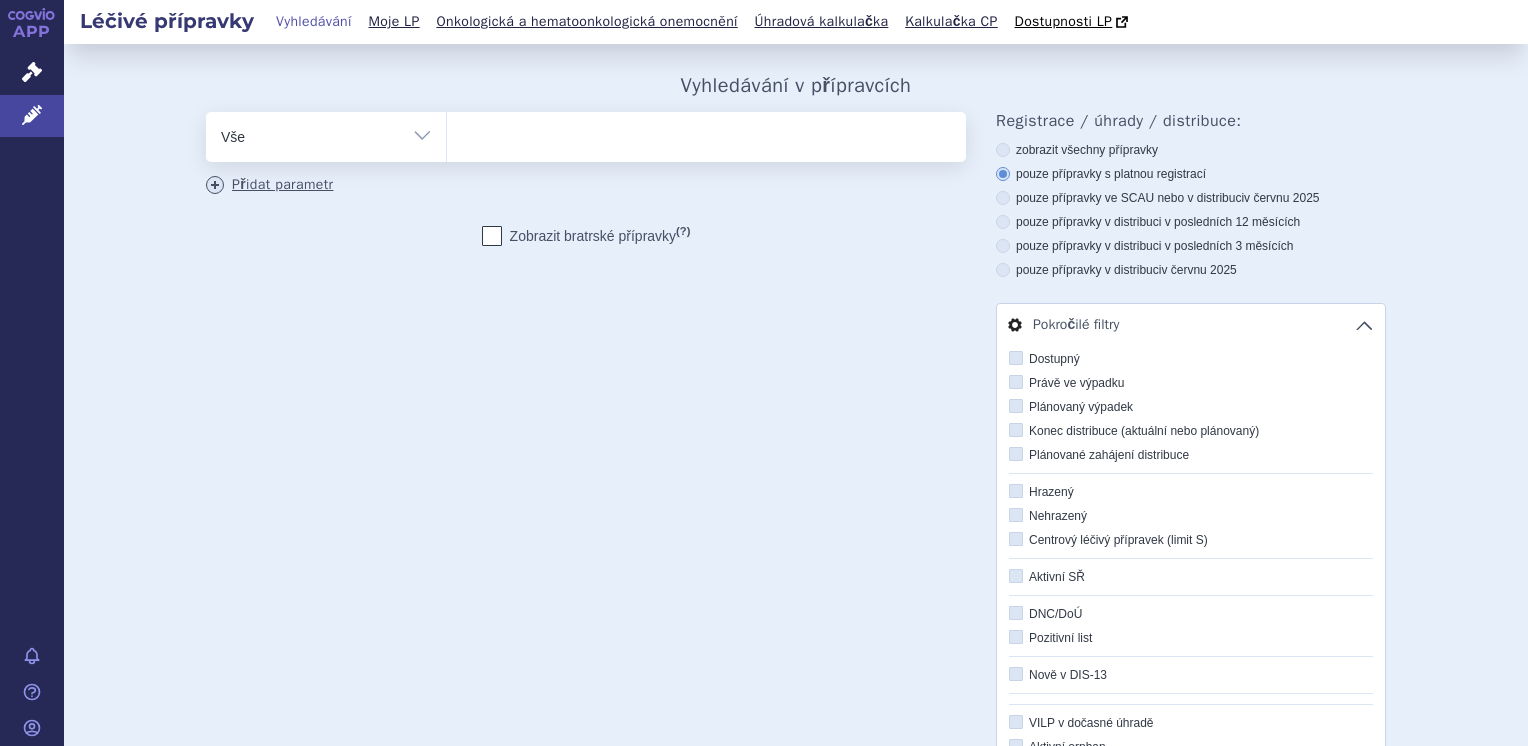 click on "Přidat parametr" at bounding box center (269, 185) 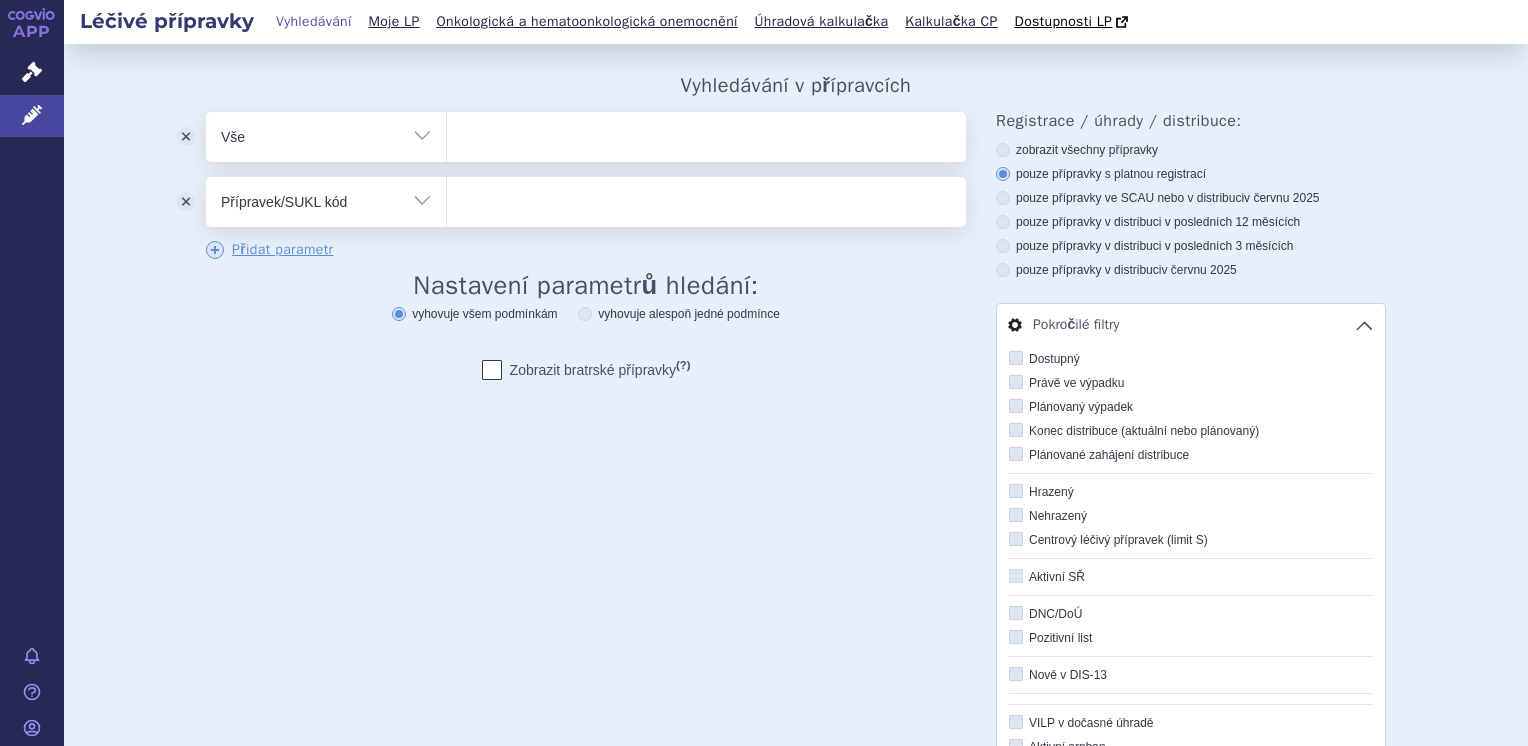 click on "Vše
Přípravek/SUKL kód
MAH
VPOIS
ATC/Aktivní látka
Léková forma
Síla" at bounding box center (326, 199) 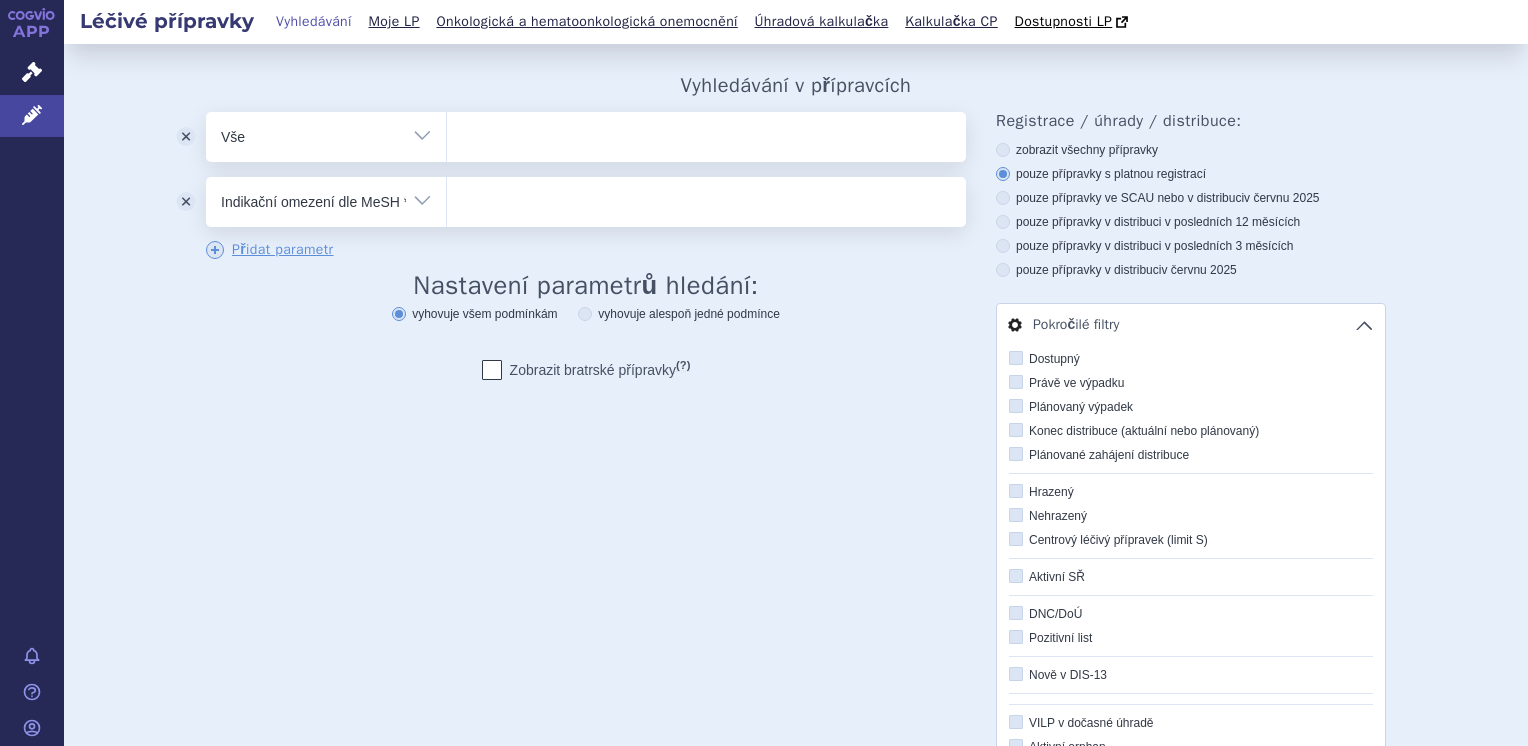 click on "Vše
Přípravek/SUKL kód
MAH
VPOIS
ATC/Aktivní látka
Léková forma
Síla" at bounding box center (326, 199) 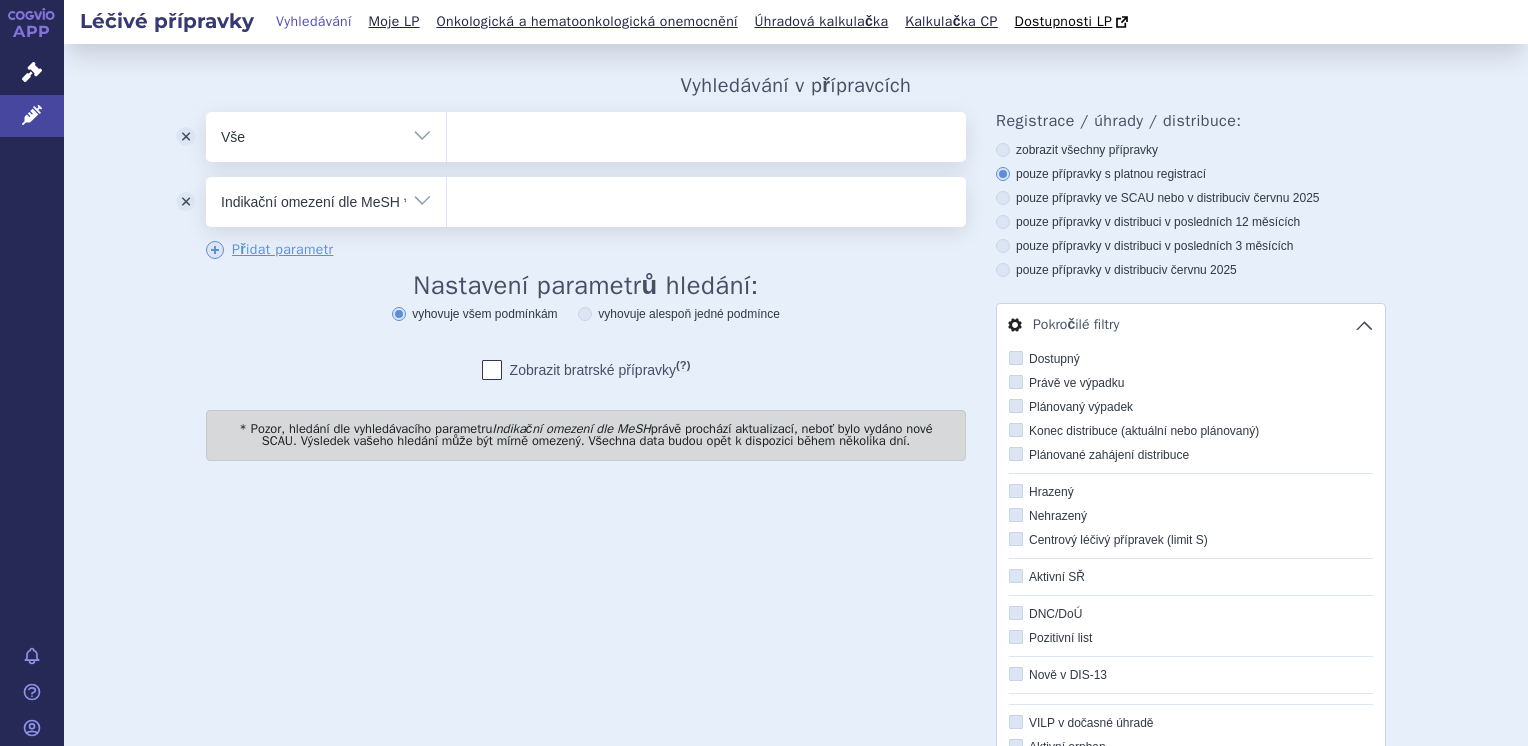 click on "Vše
Přípravek/SUKL kód
MAH
VPOIS
ATC/Aktivní látka
Léková forma
Síla" at bounding box center (326, 199) 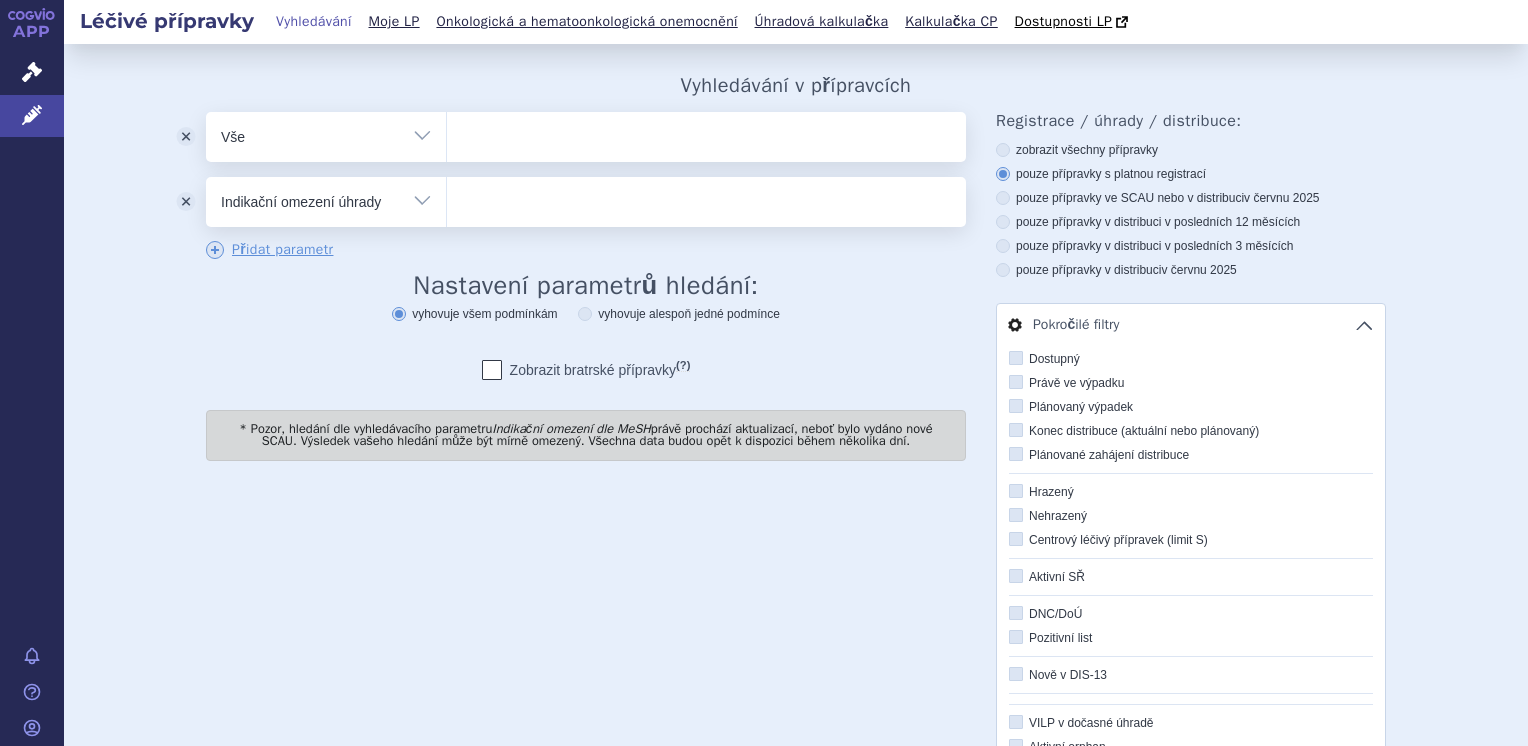 click on "Vše
Přípravek/SUKL kód
MAH
VPOIS
ATC/Aktivní látka
Léková forma
Síla" at bounding box center (326, 199) 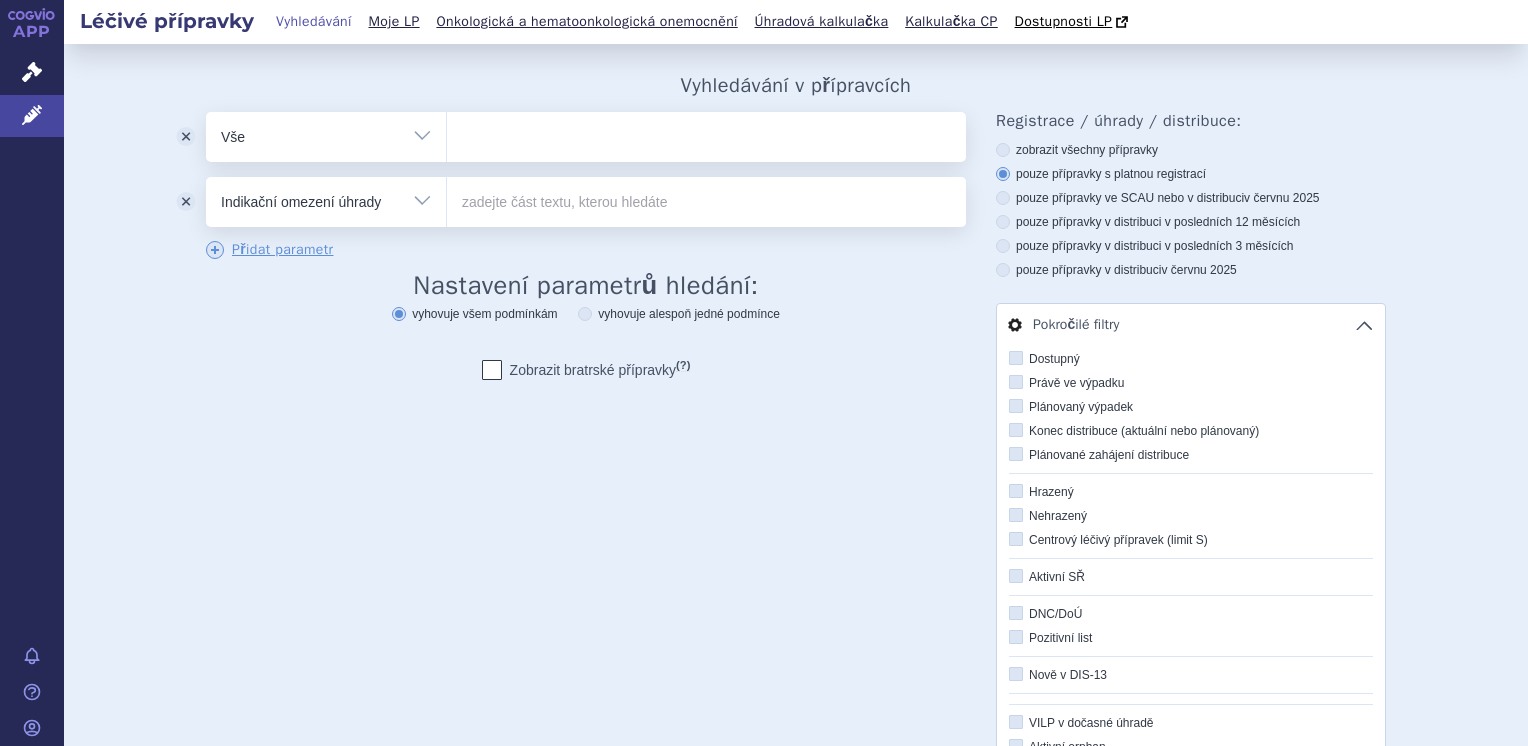 click at bounding box center [706, 202] 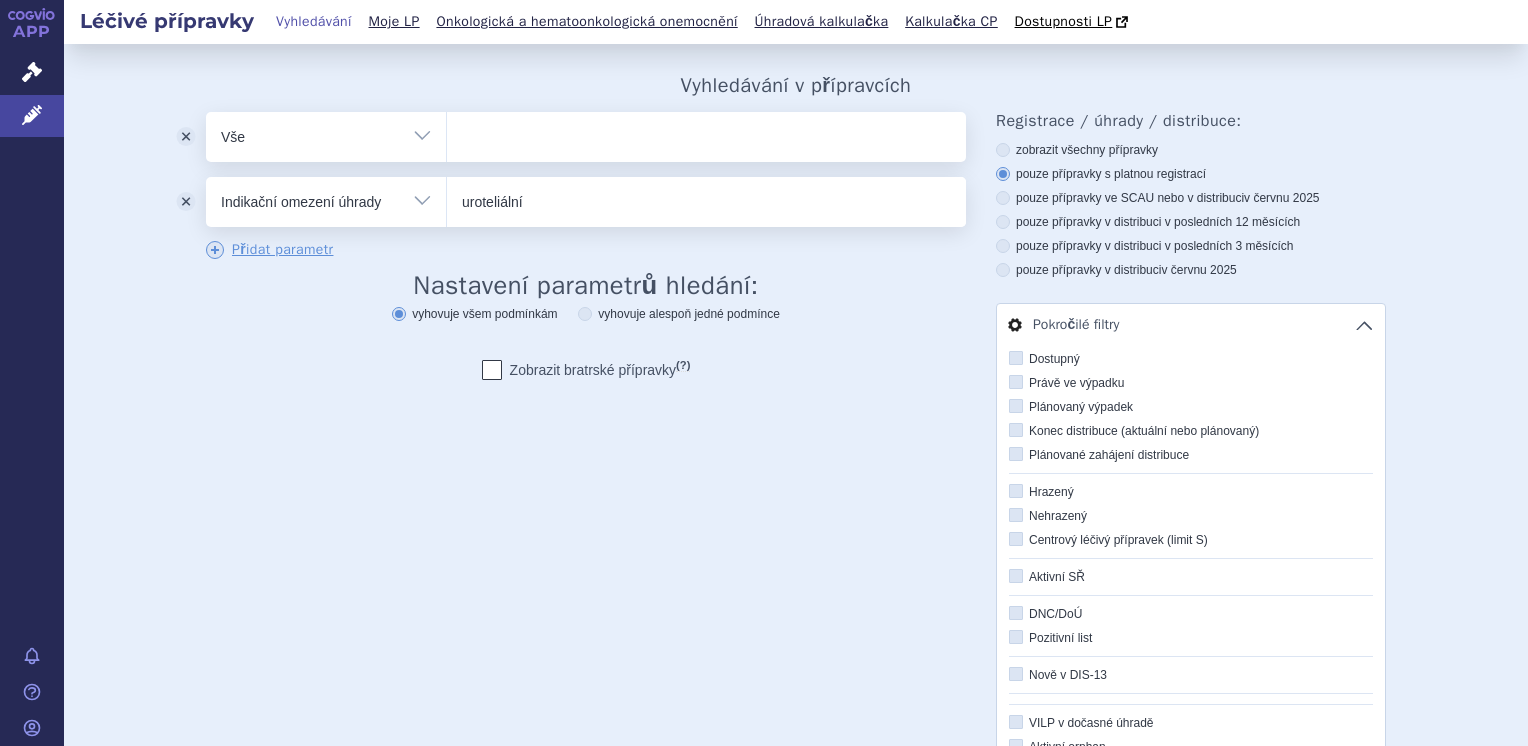 type on "uroteliální" 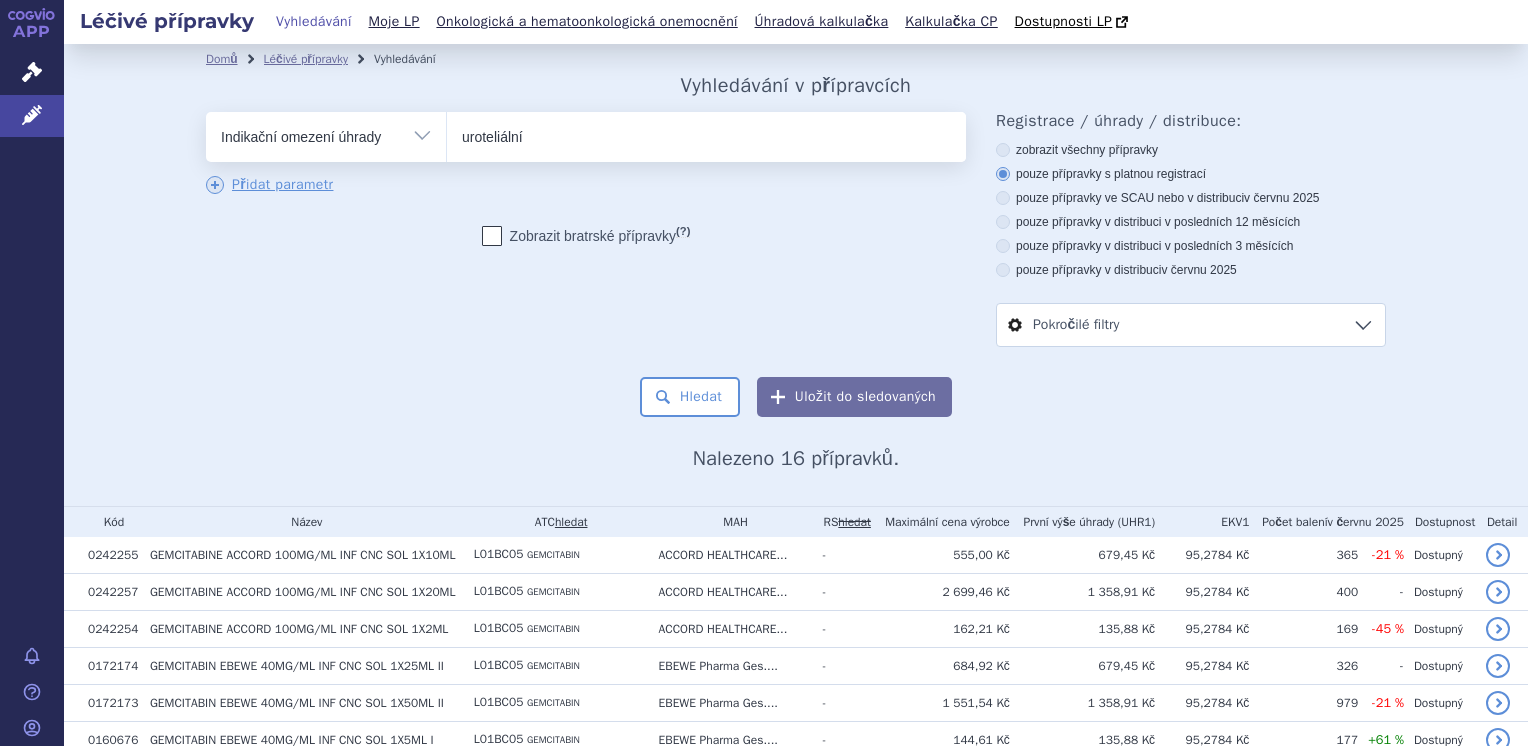 scroll, scrollTop: 0, scrollLeft: 0, axis: both 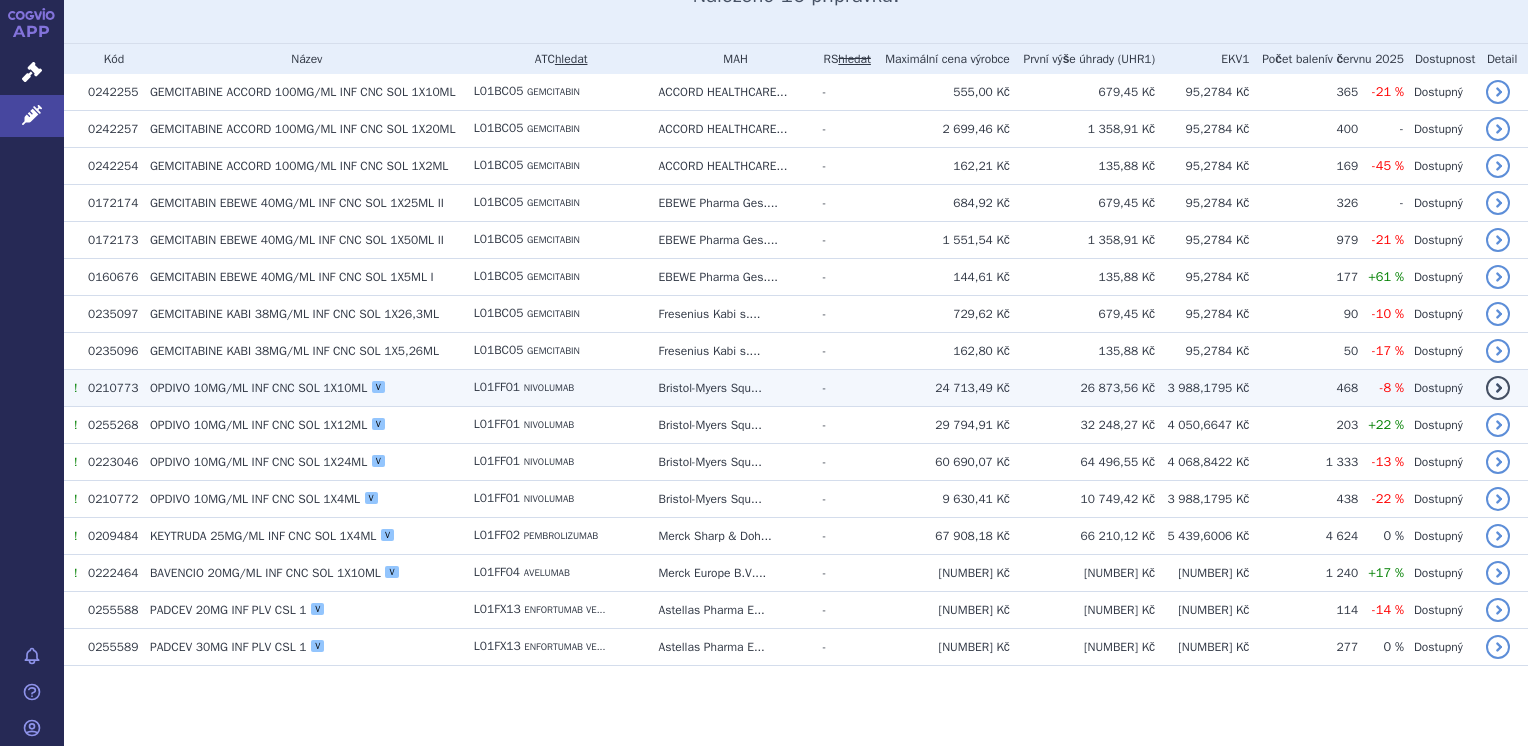 click on "!" at bounding box center (76, 388) 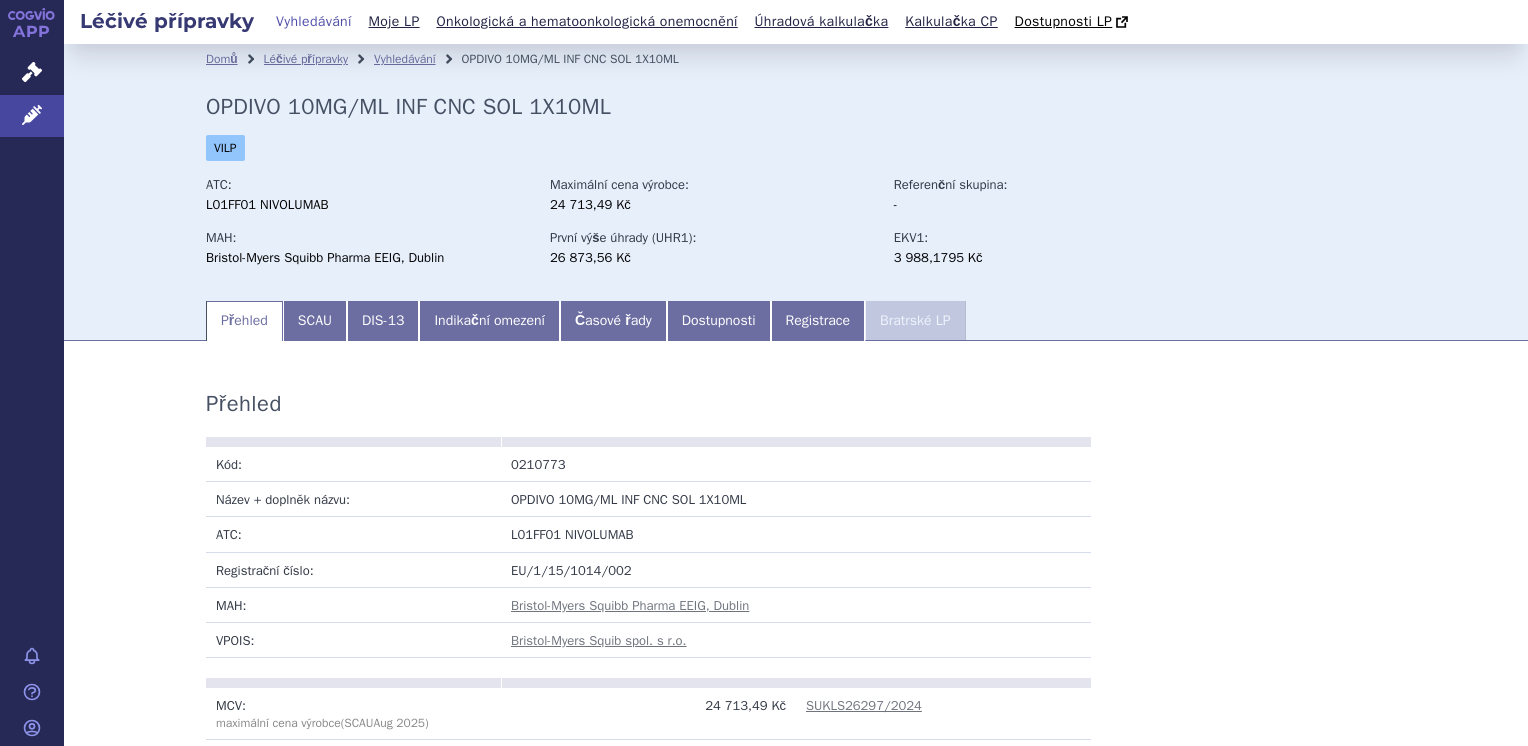scroll, scrollTop: 0, scrollLeft: 0, axis: both 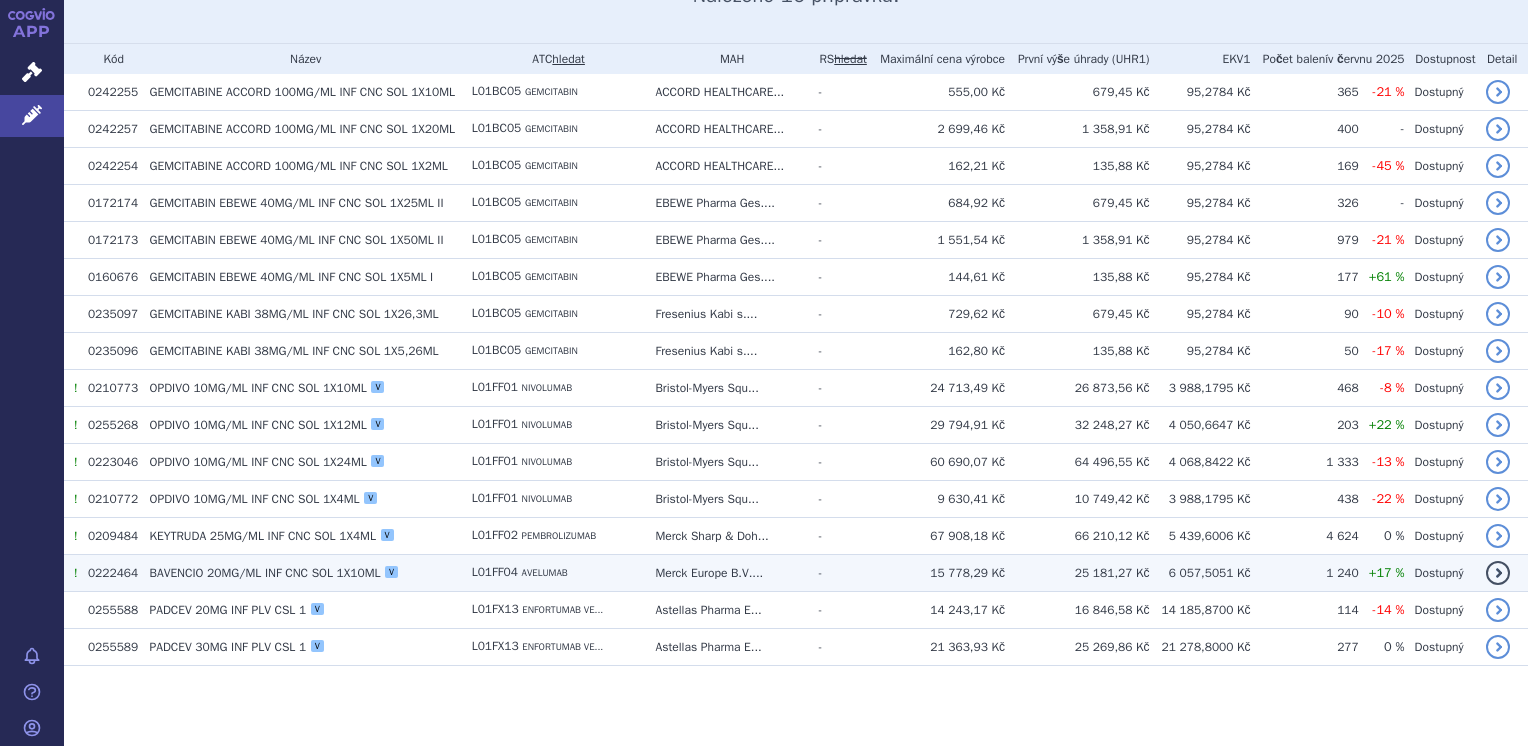 click on "detail" at bounding box center (1498, 573) 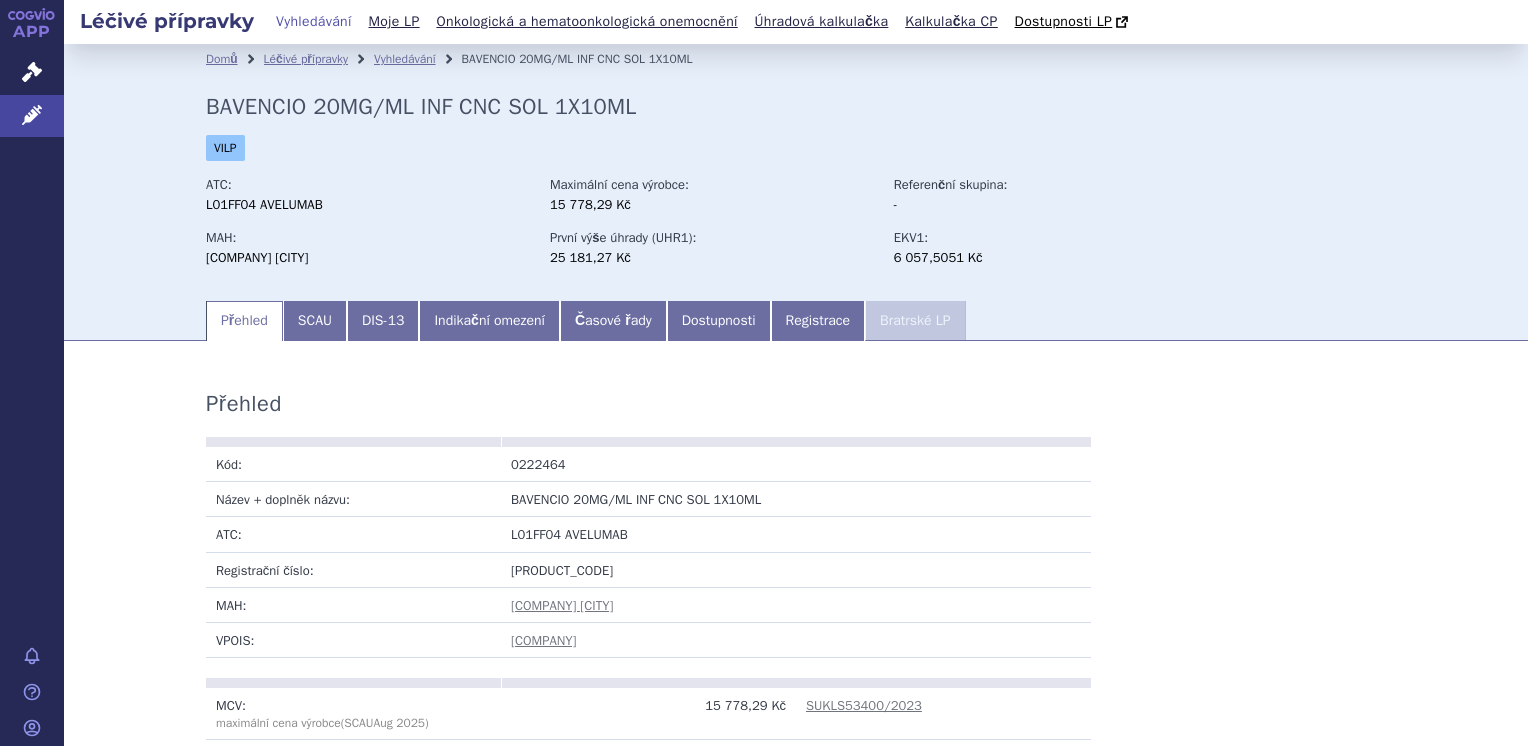 scroll, scrollTop: 0, scrollLeft: 0, axis: both 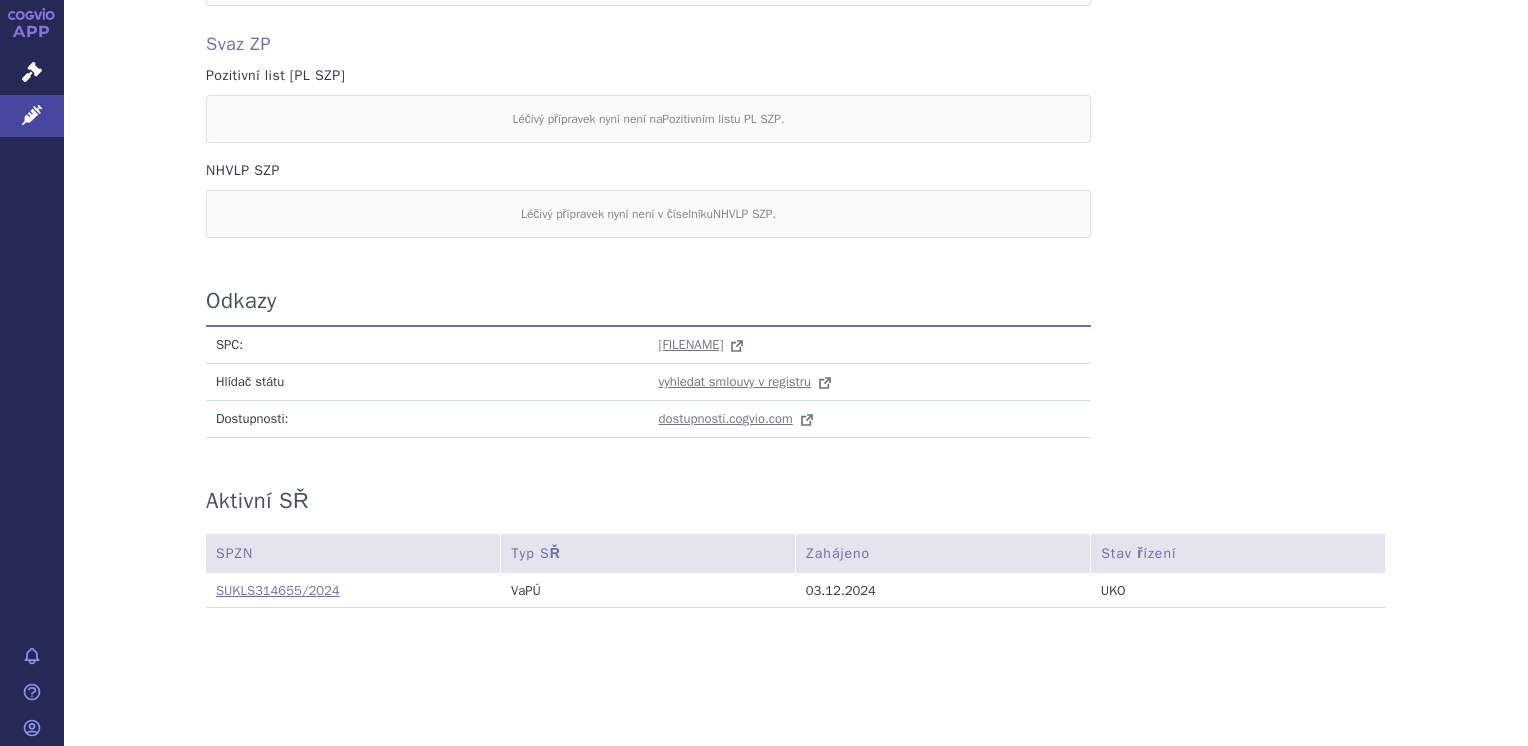 click on "SUKLS314655/2024" at bounding box center [278, 590] 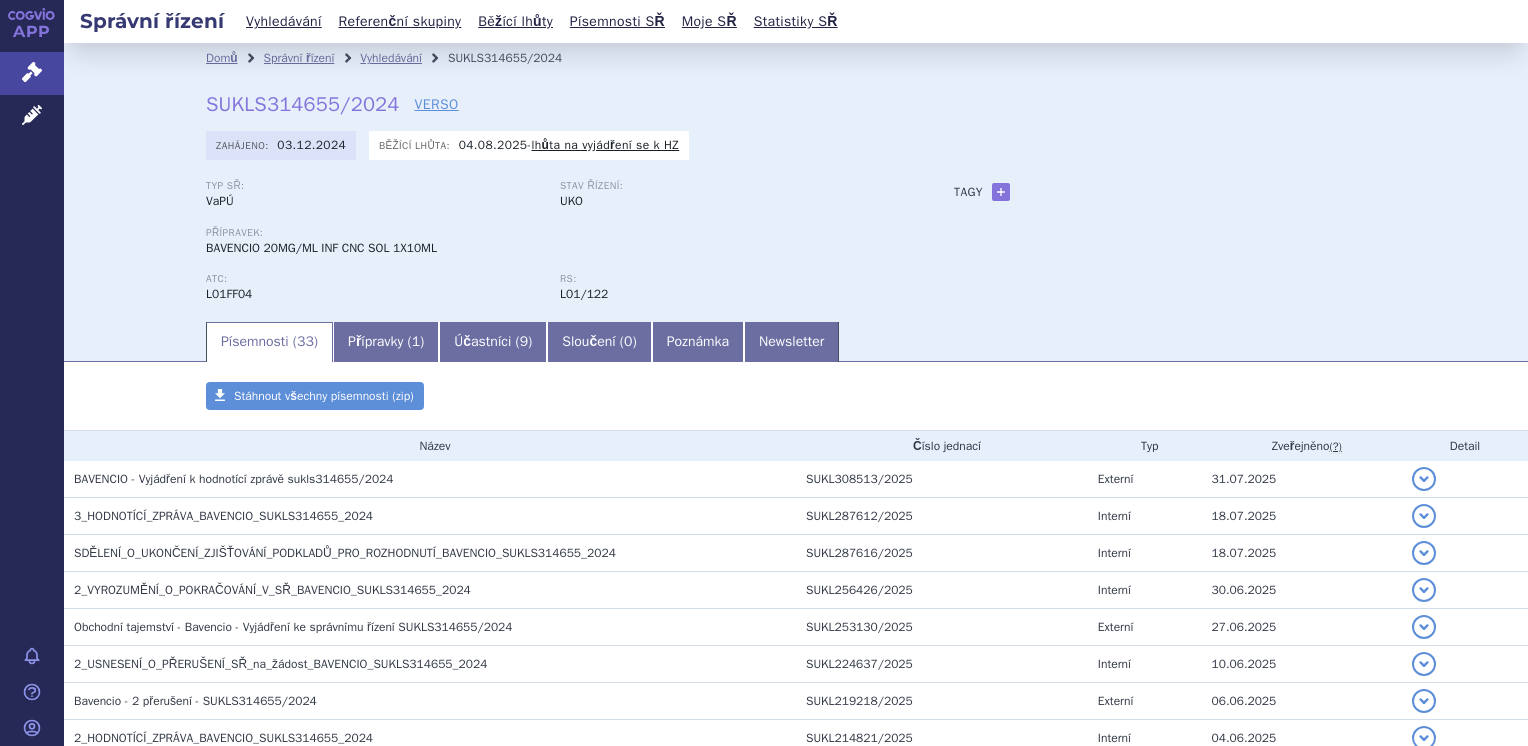 scroll, scrollTop: 0, scrollLeft: 0, axis: both 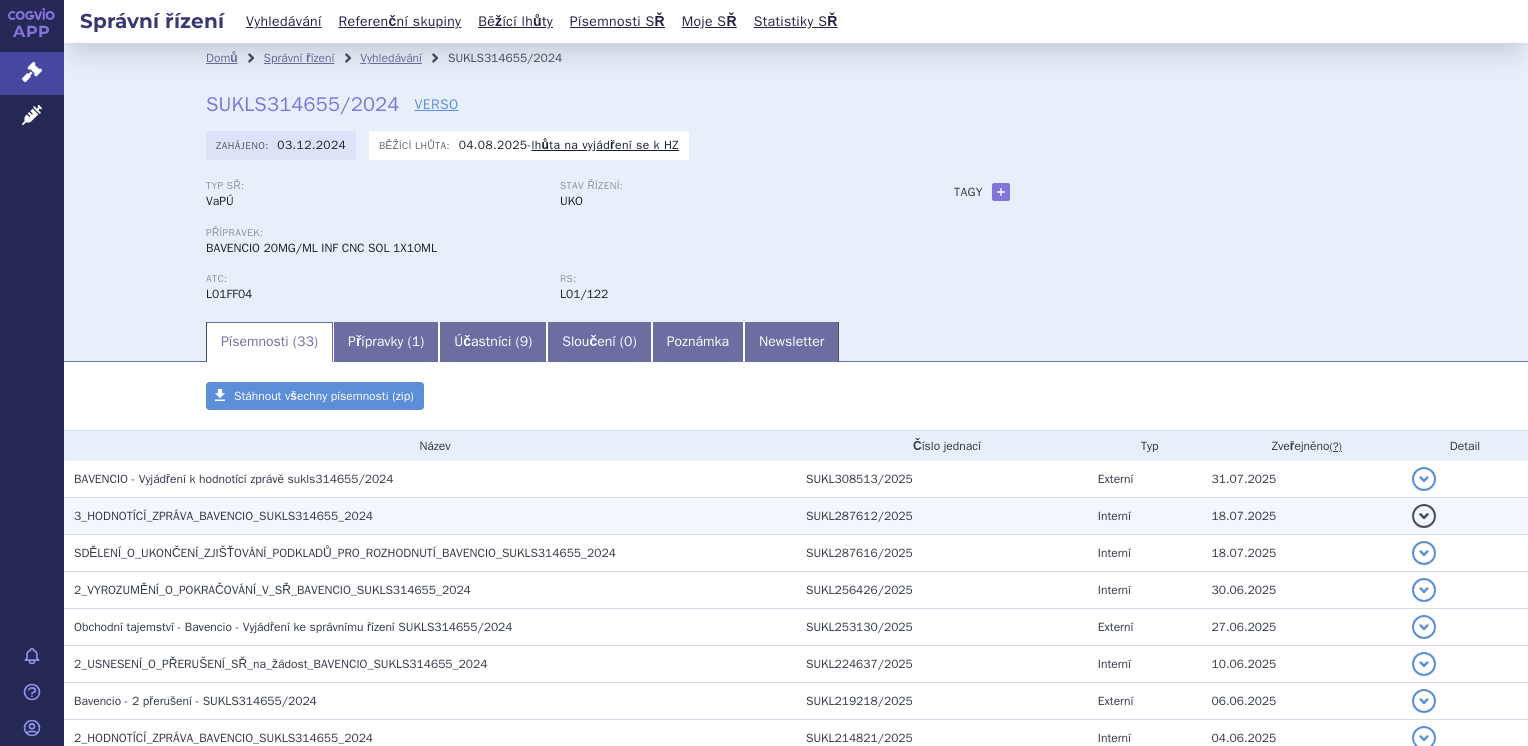 click on "3_HODNOTÍCÍ_ZPRÁVA_BAVENCIO_SUKLS314655_2024" at bounding box center (223, 516) 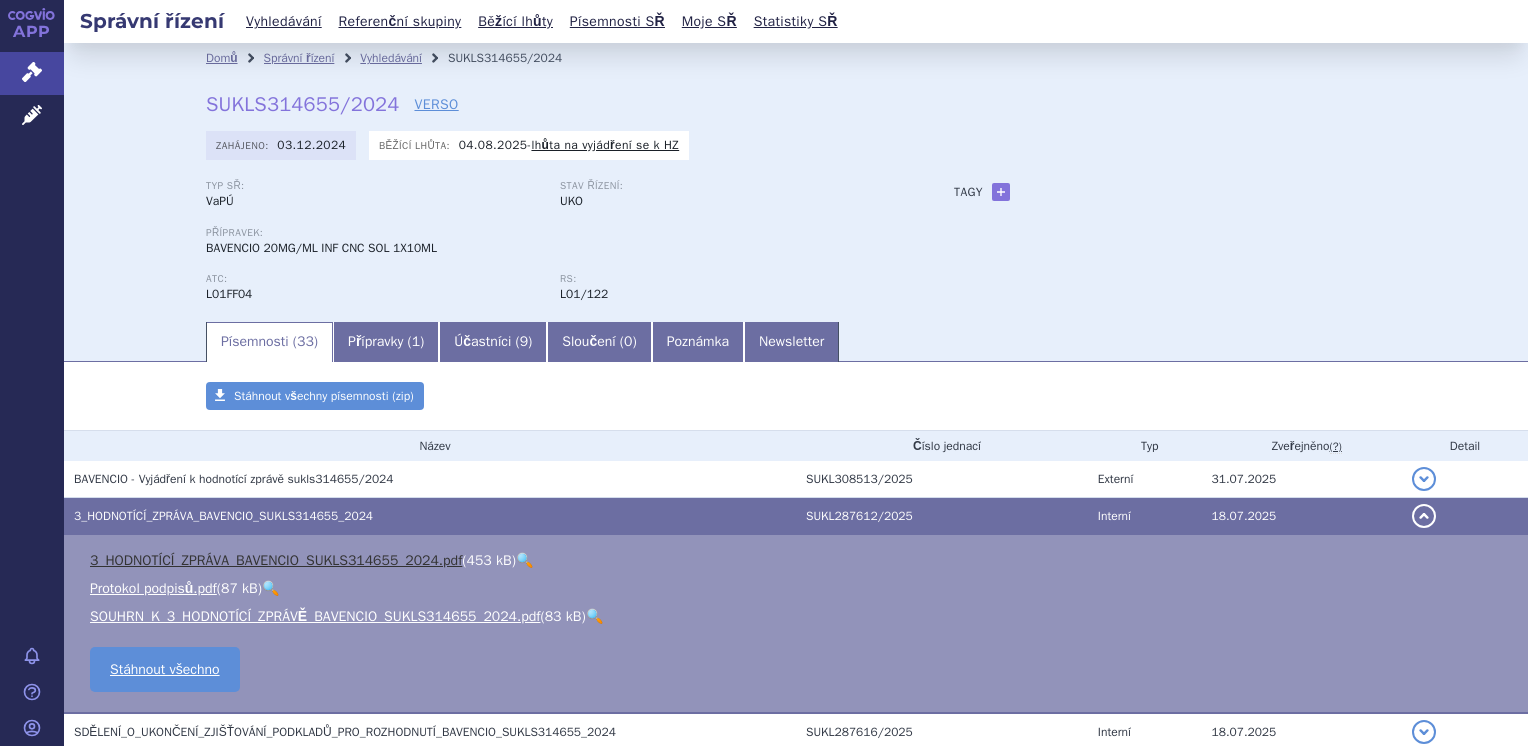 click on "3_HODNOTÍCÍ_ZPRÁVA_BAVENCIO_SUKLS314655_2024.pdf" at bounding box center [276, 560] 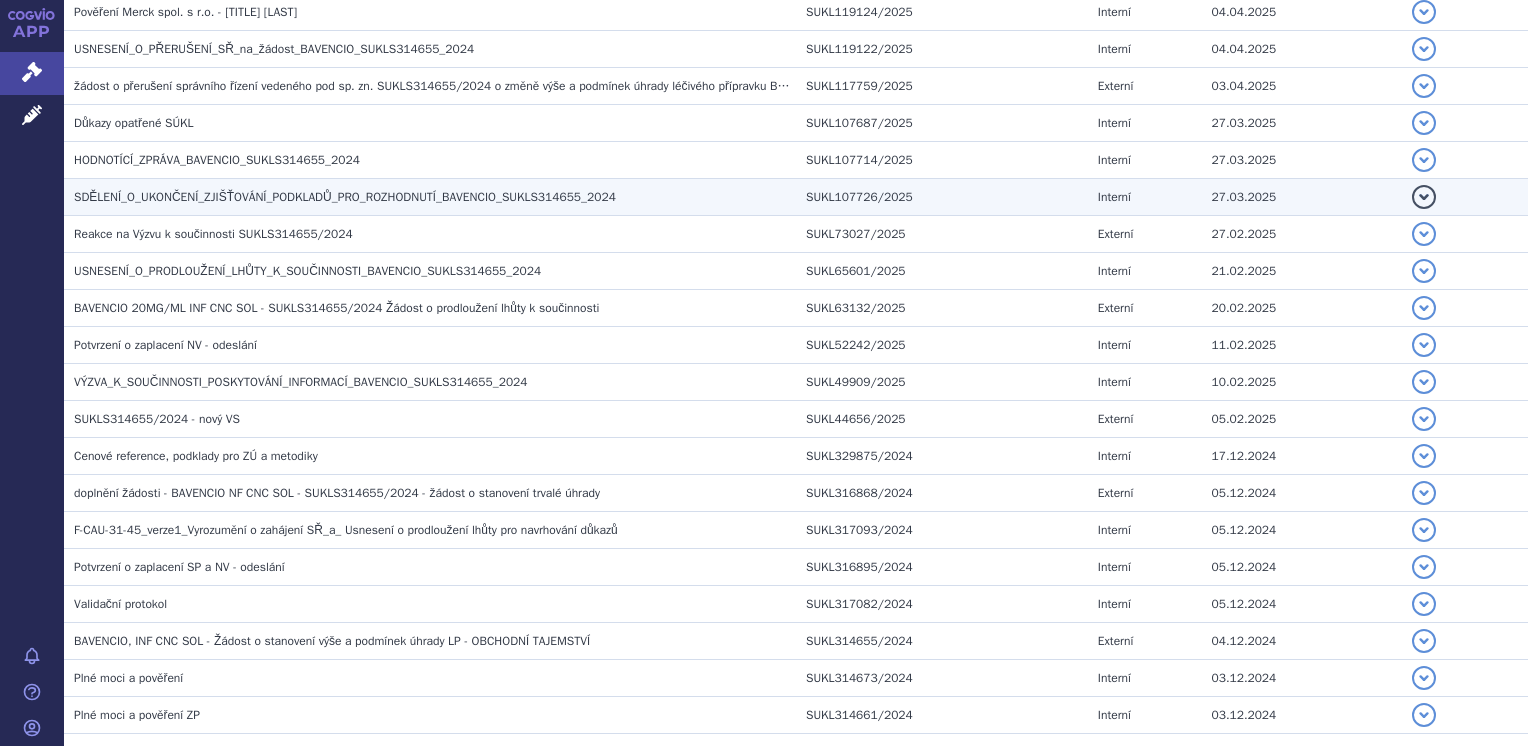 scroll, scrollTop: 1228, scrollLeft: 0, axis: vertical 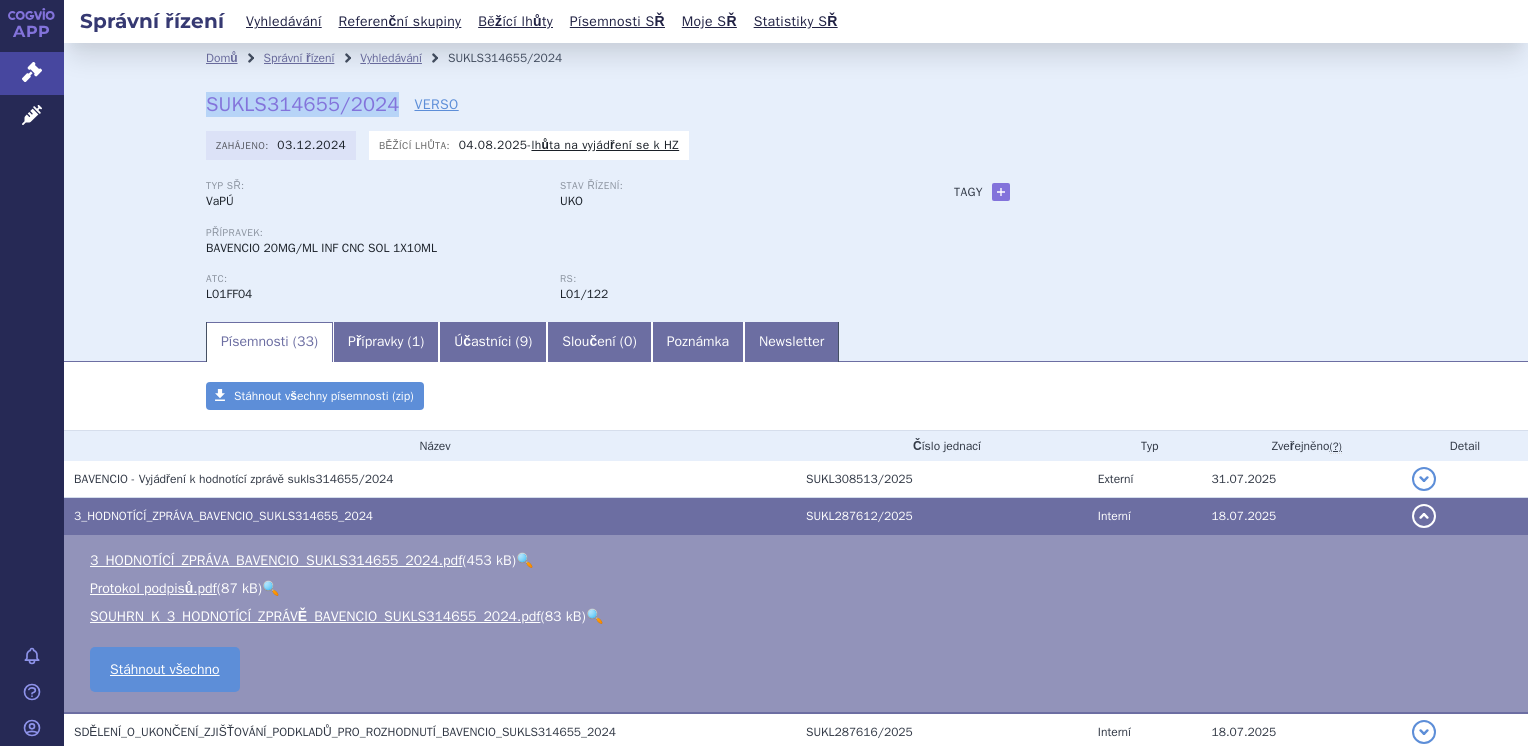 drag, startPoint x: 200, startPoint y: 107, endPoint x: 381, endPoint y: 110, distance: 181.02486 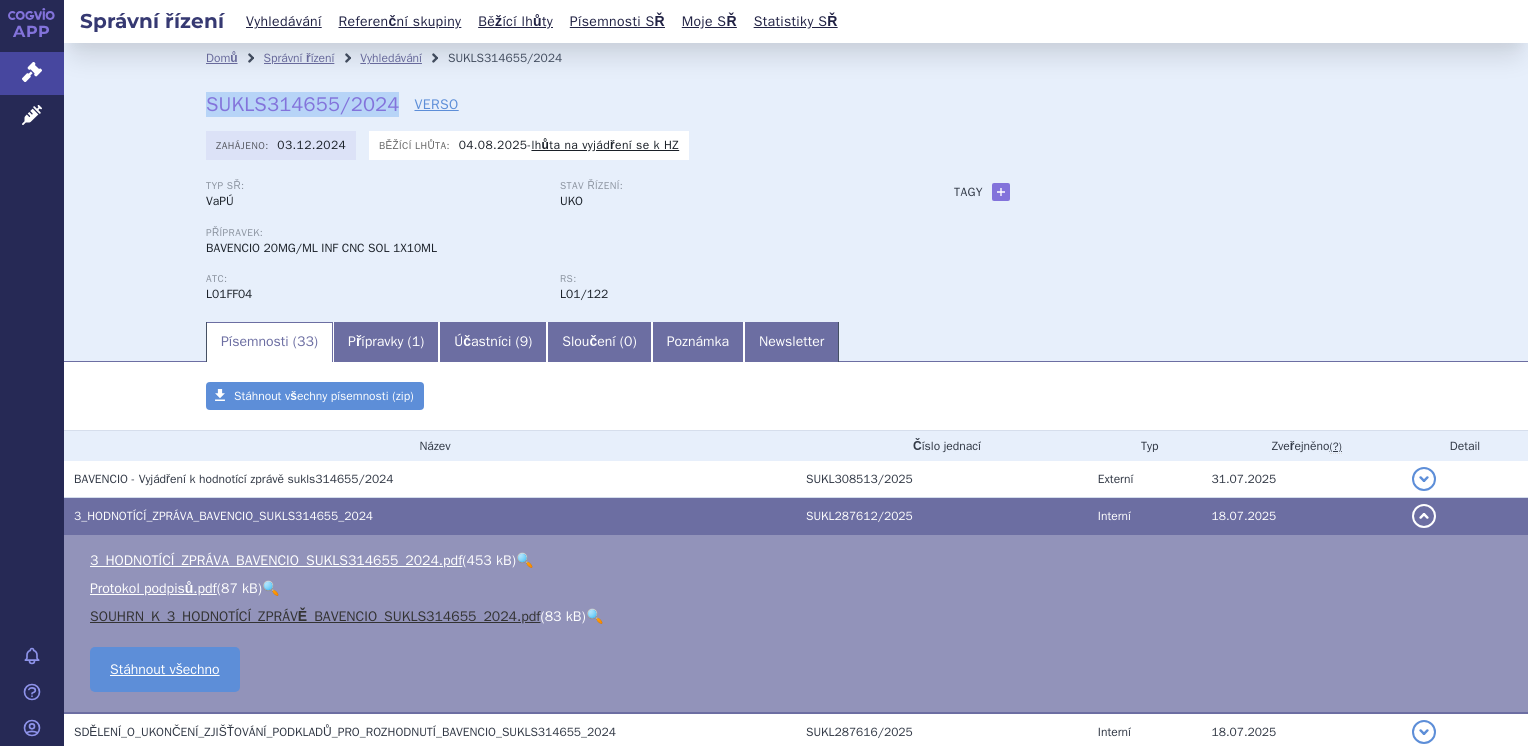 click on "SOUHRN_K_3_HODNOTÍCÍ_ZPRÁVĚ_BAVENCIO_SUKLS314655_2024.pdf" at bounding box center [315, 616] 